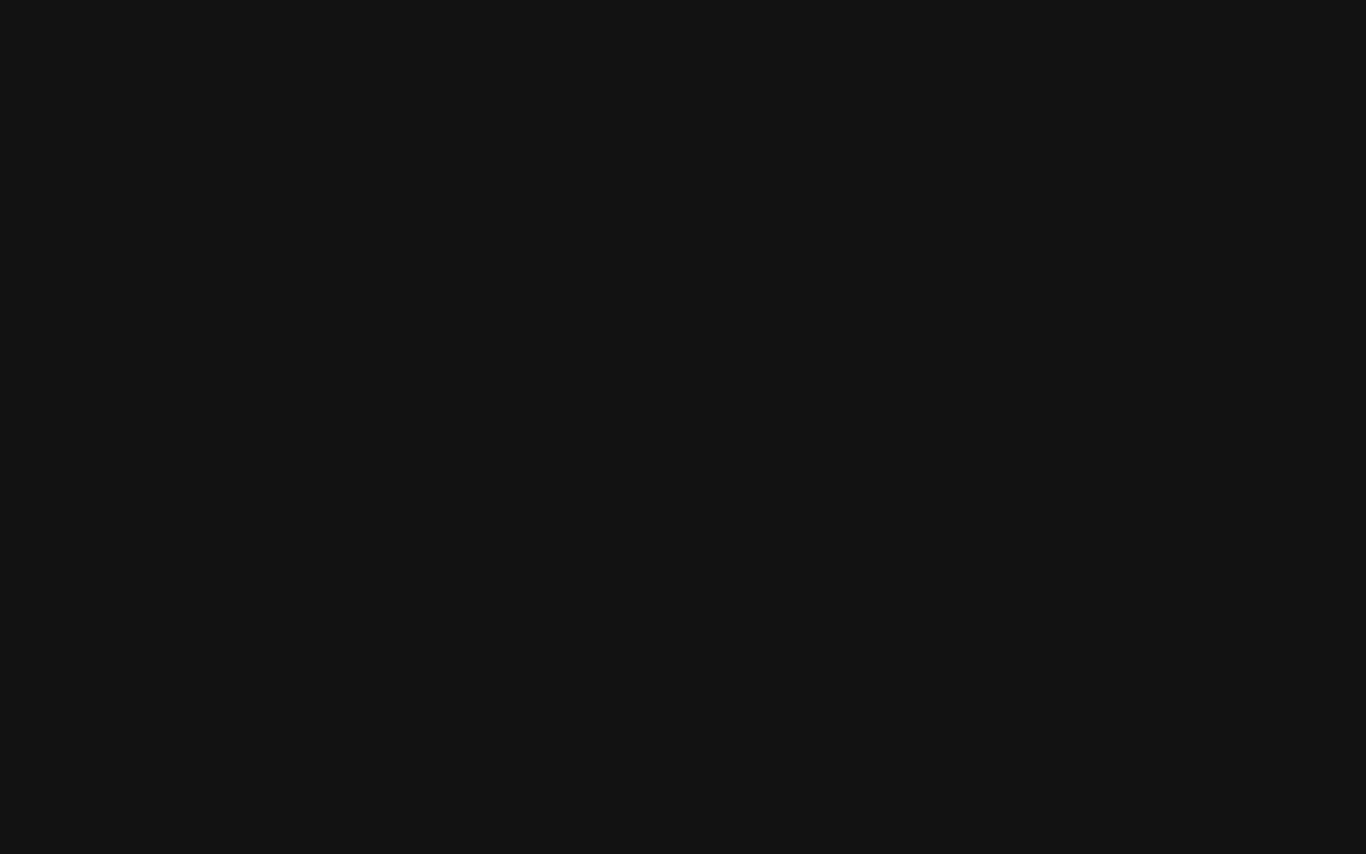scroll, scrollTop: 0, scrollLeft: 0, axis: both 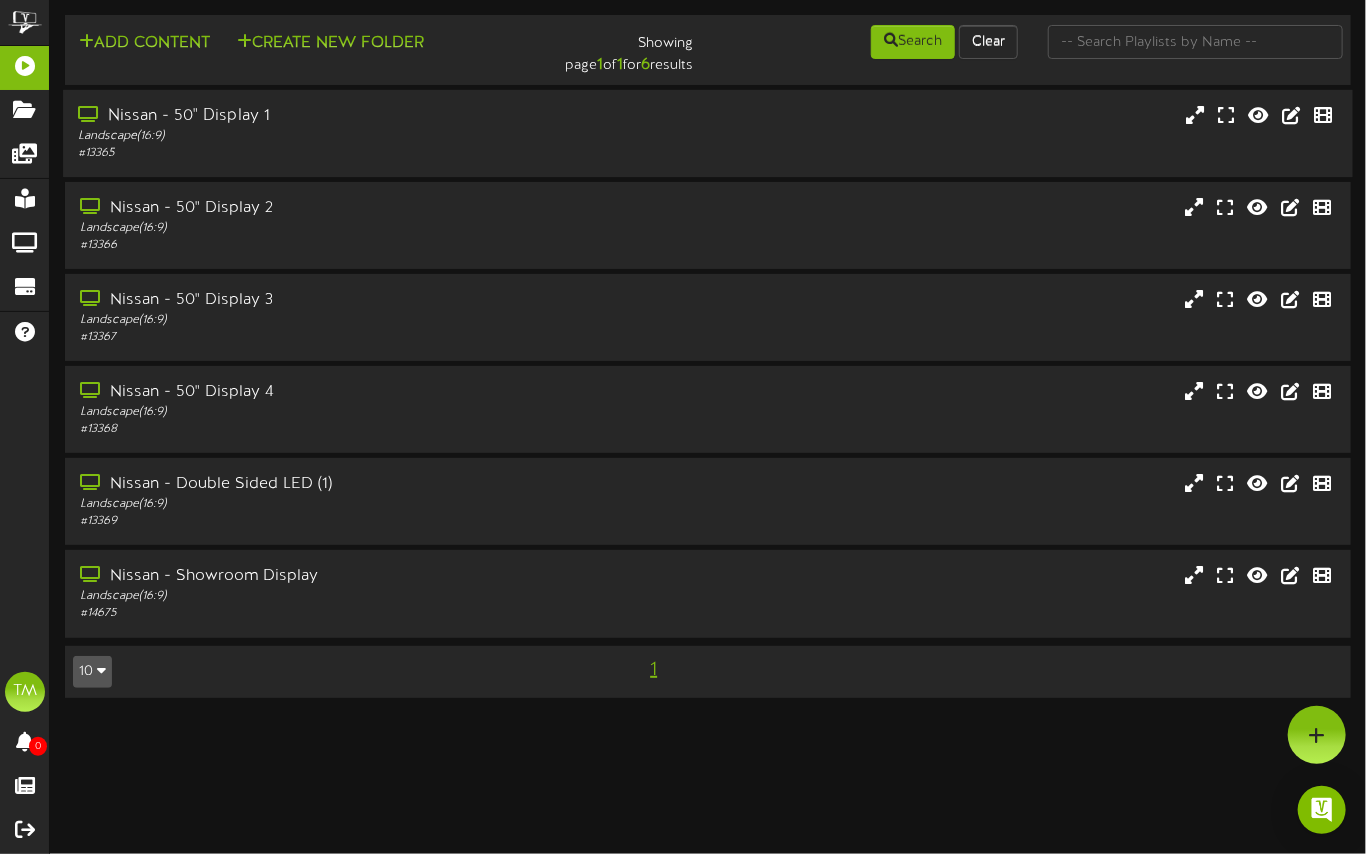 click on "Nissan - 50" Display 1" at bounding box center [331, 116] 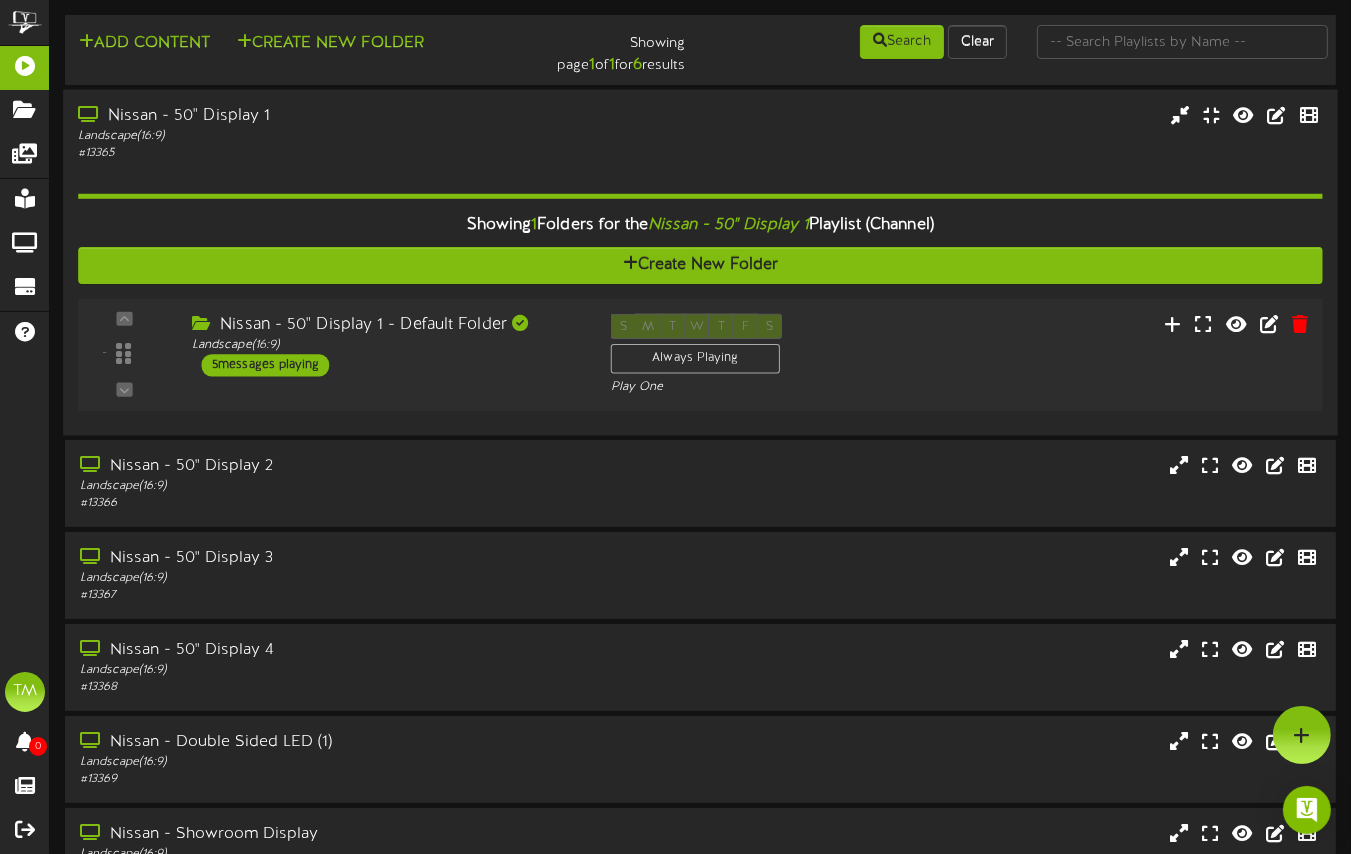 click on "5  messages playing" at bounding box center (266, 365) 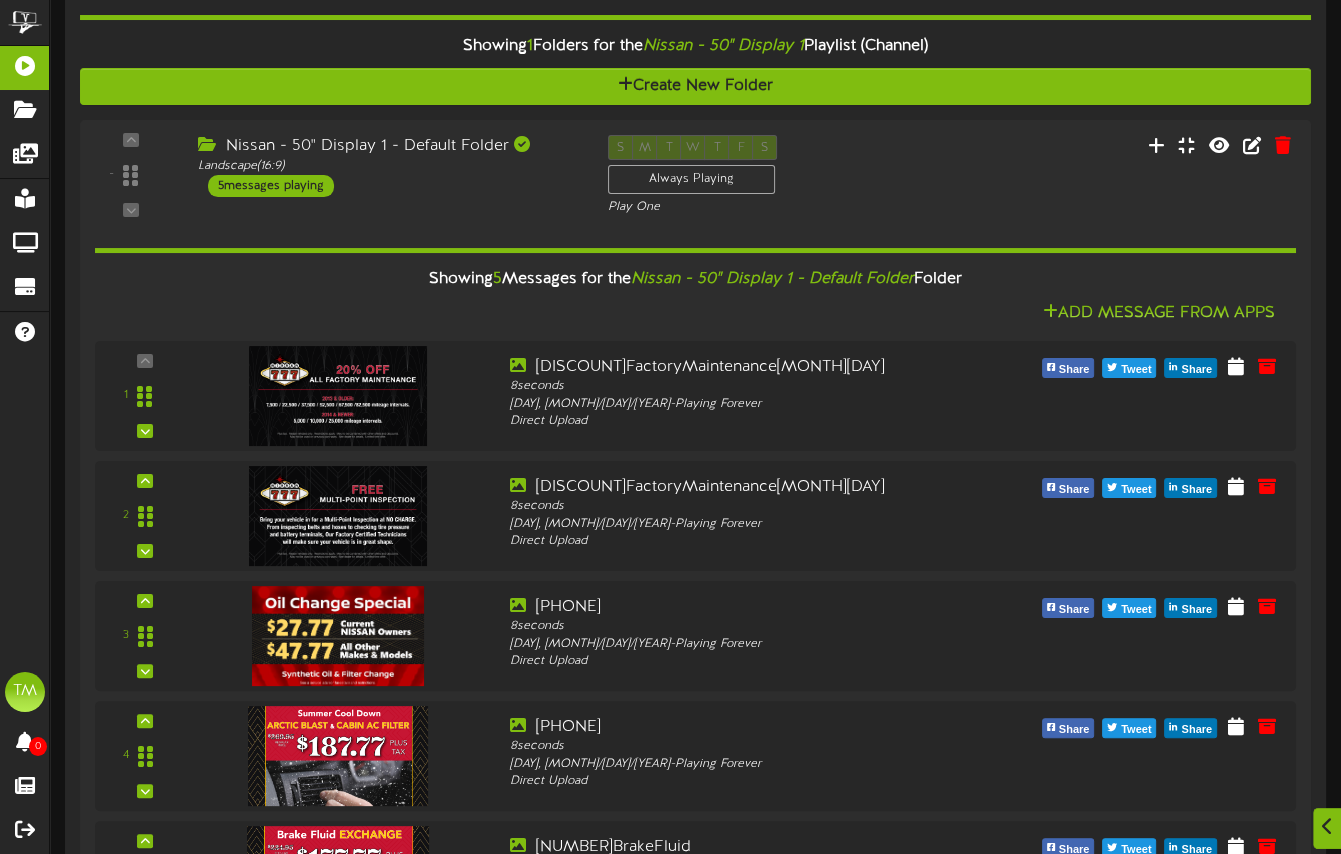 scroll, scrollTop: 84, scrollLeft: 0, axis: vertical 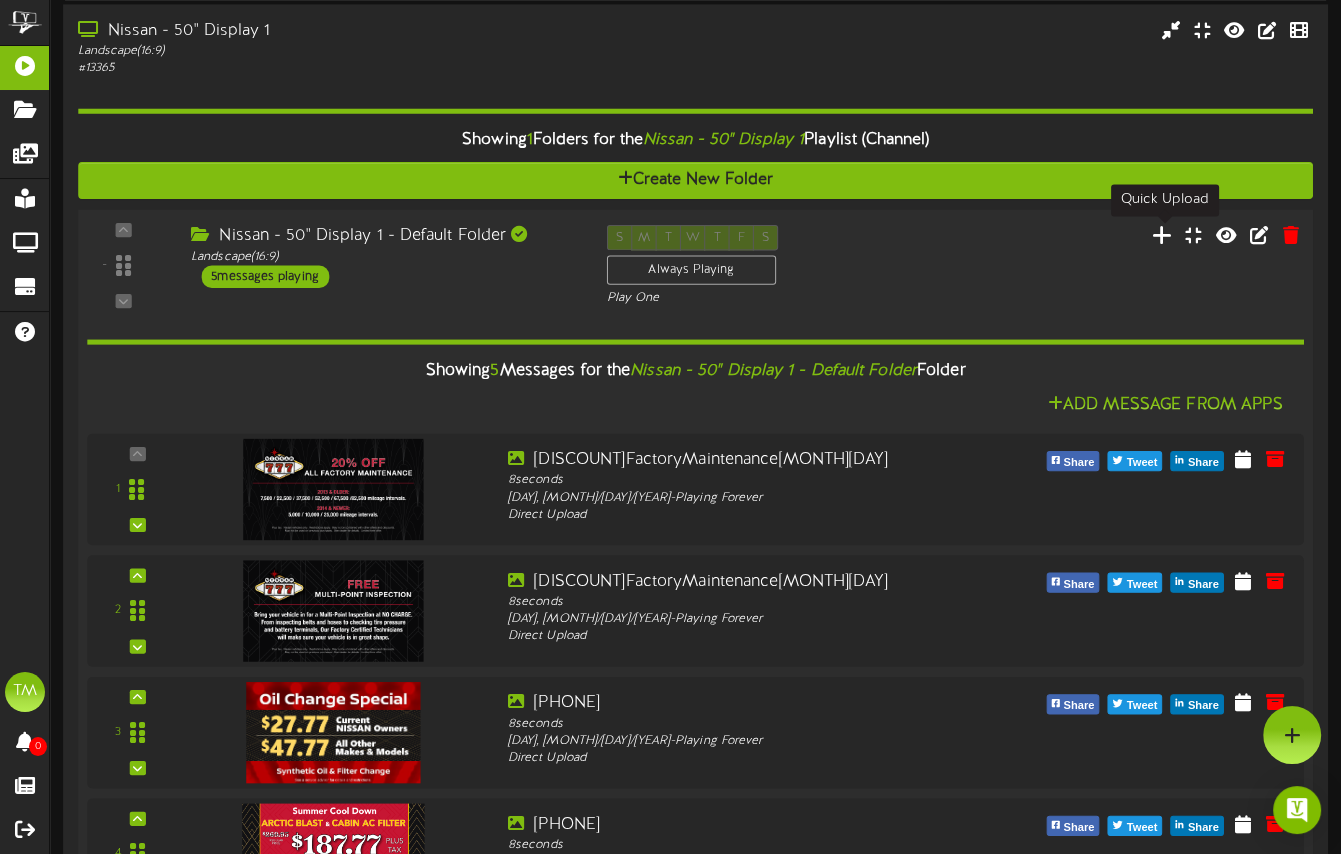 click at bounding box center [1162, 234] 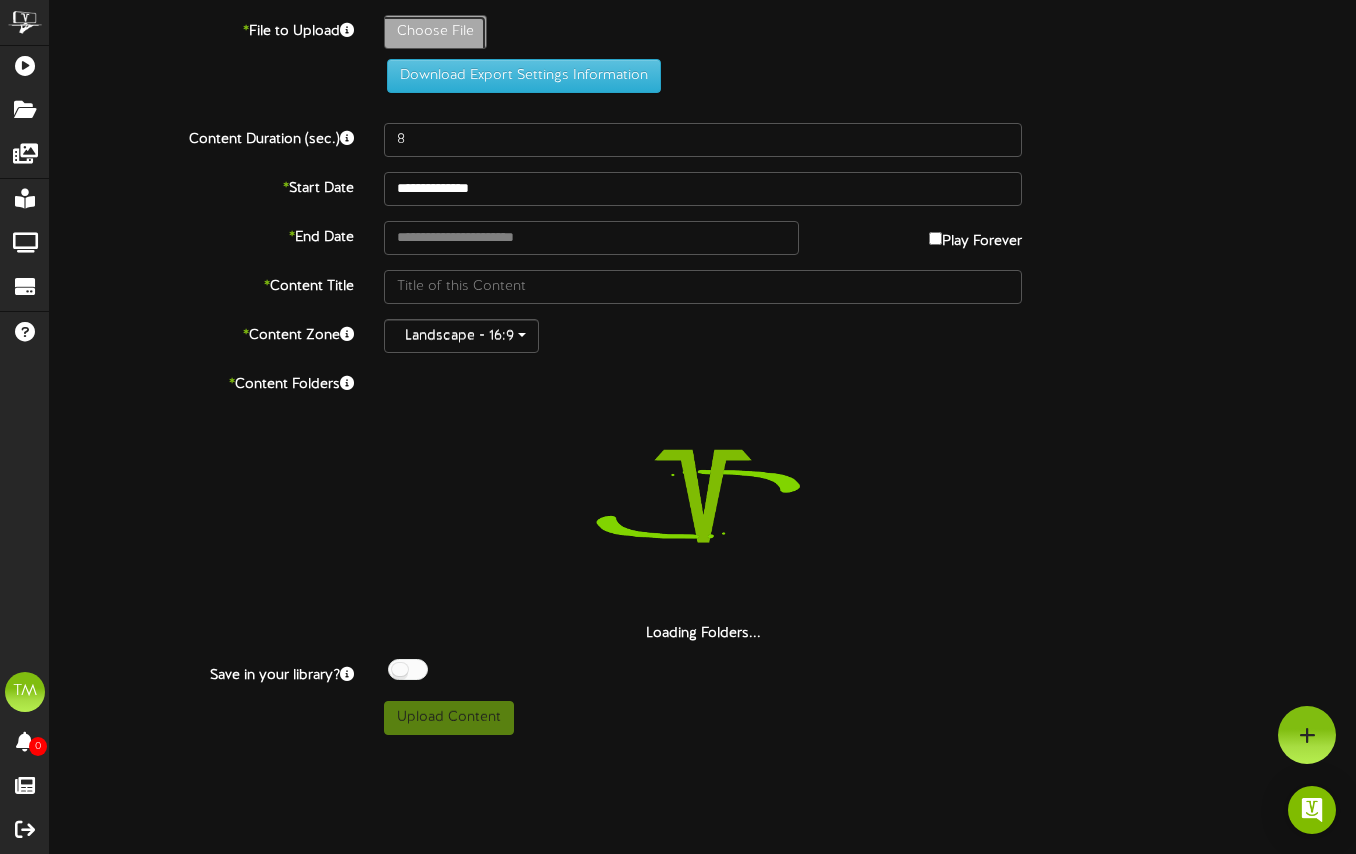 click on "Choose File" at bounding box center (-602, 87) 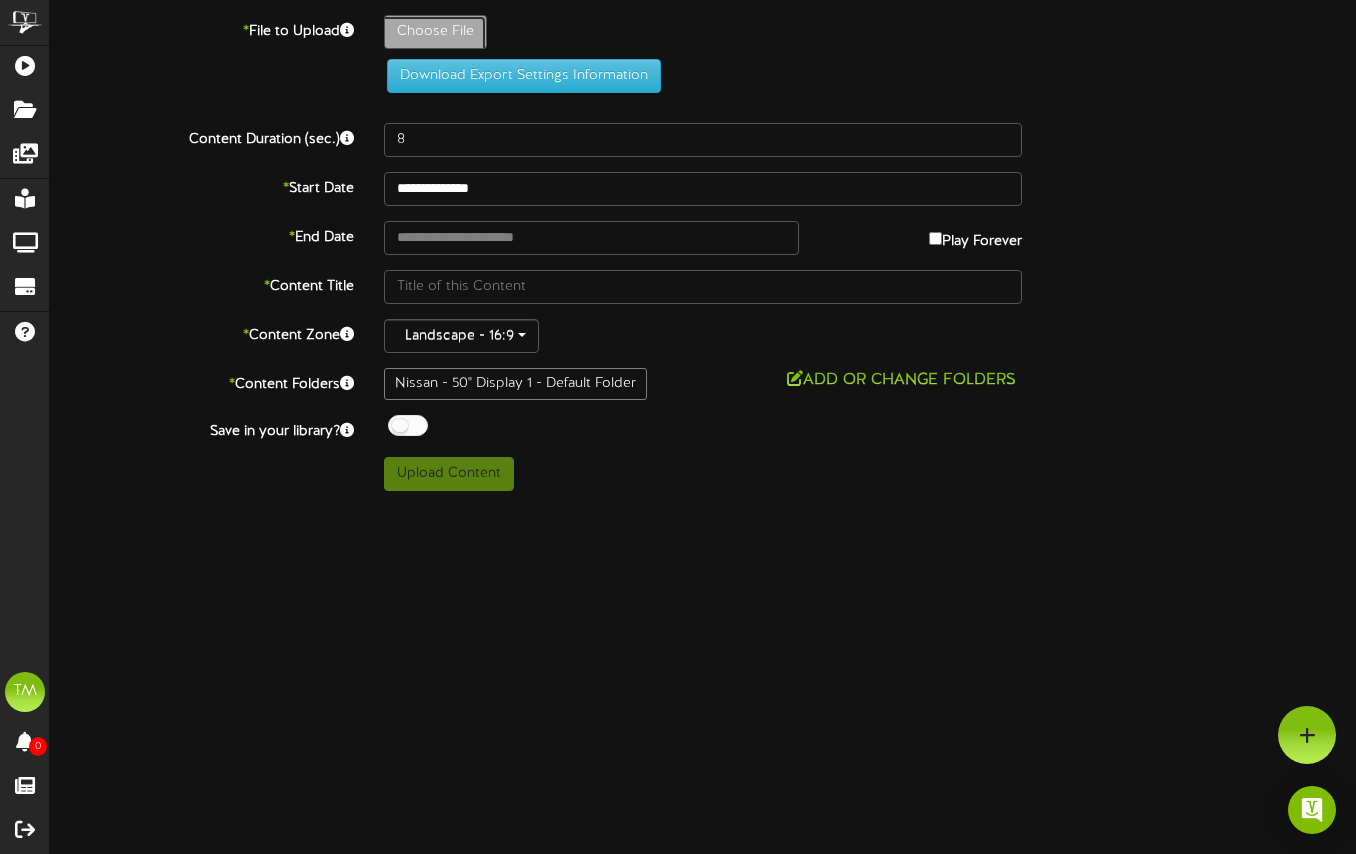 click on "Choose File" at bounding box center (-602, 87) 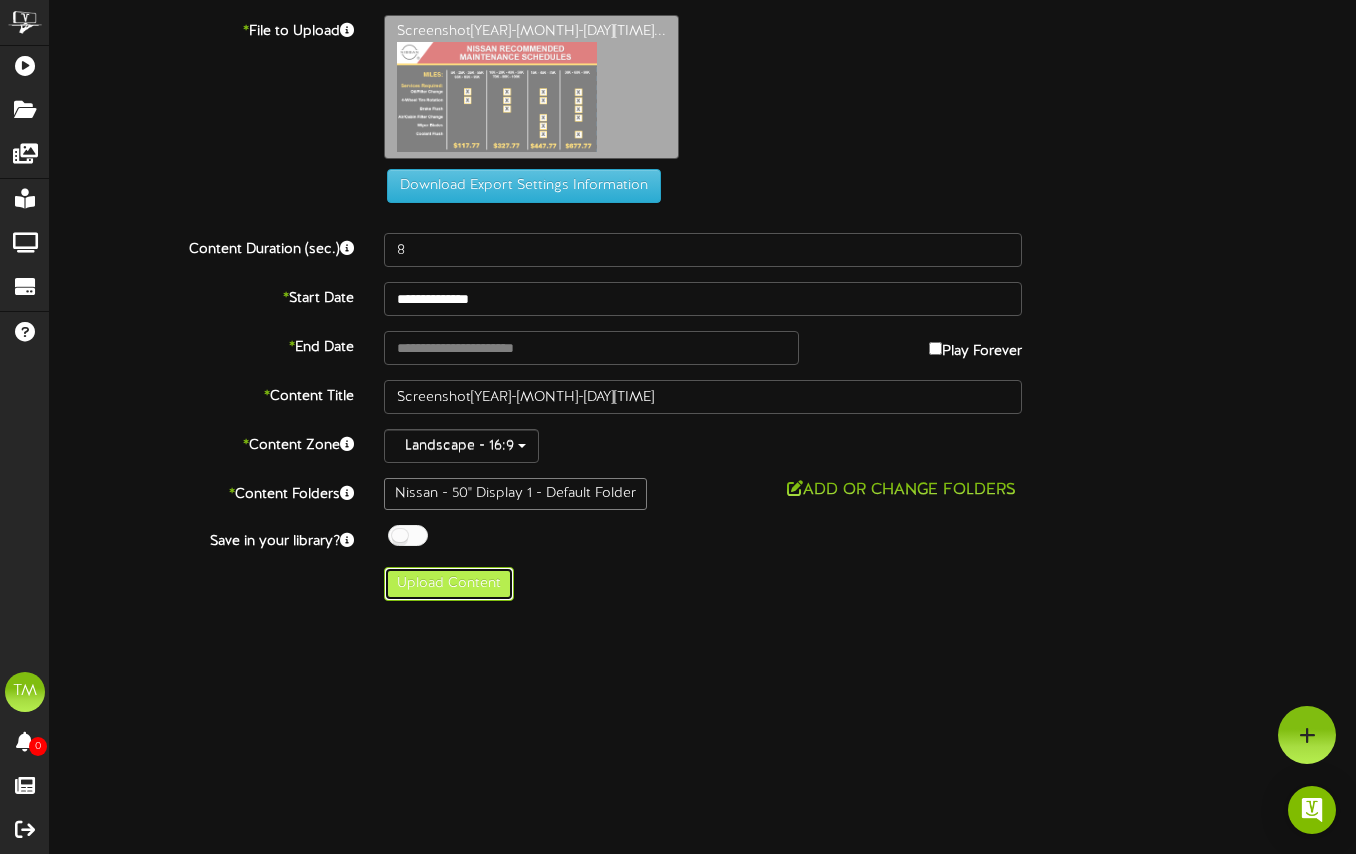 click on "Upload Content" at bounding box center (449, 584) 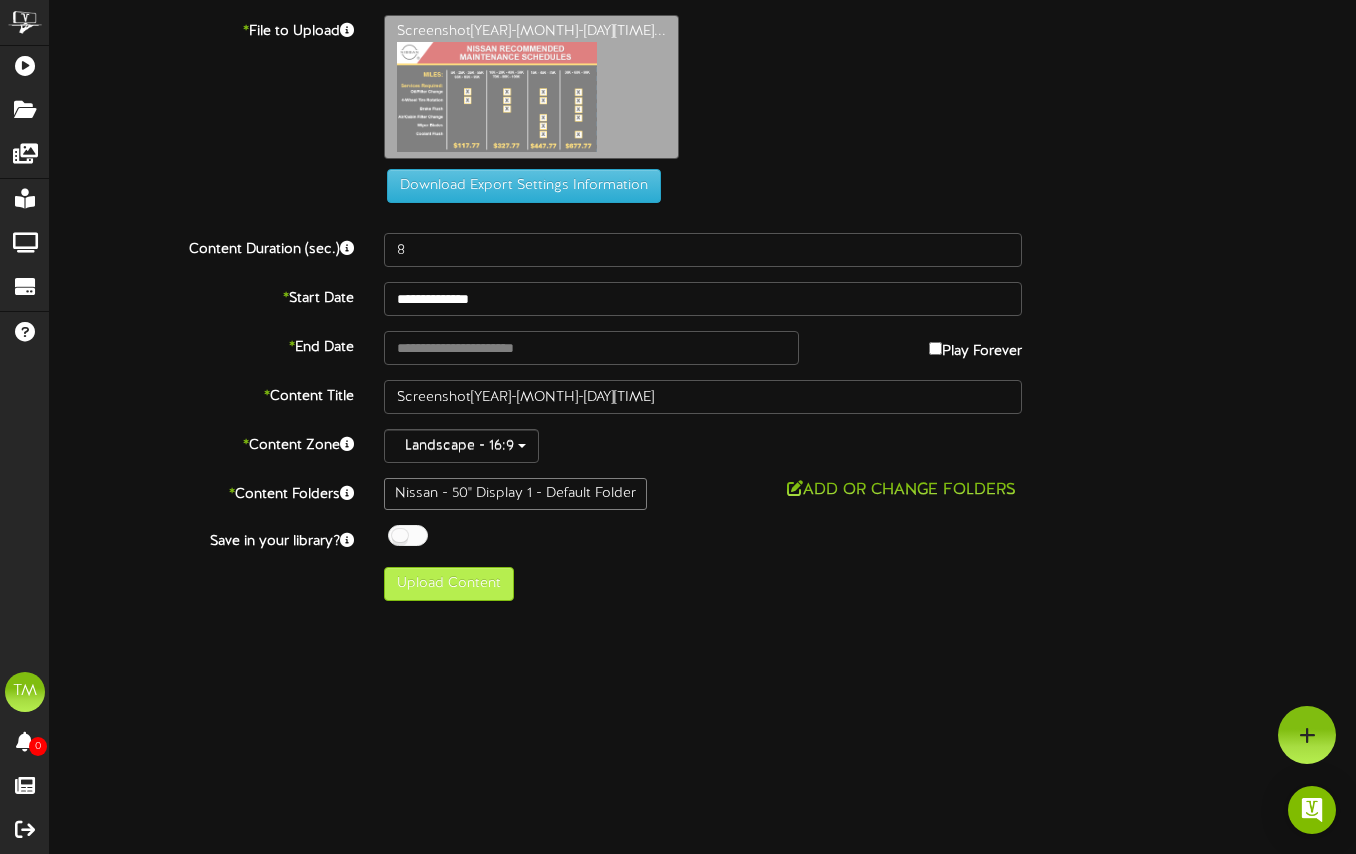 type on "**********" 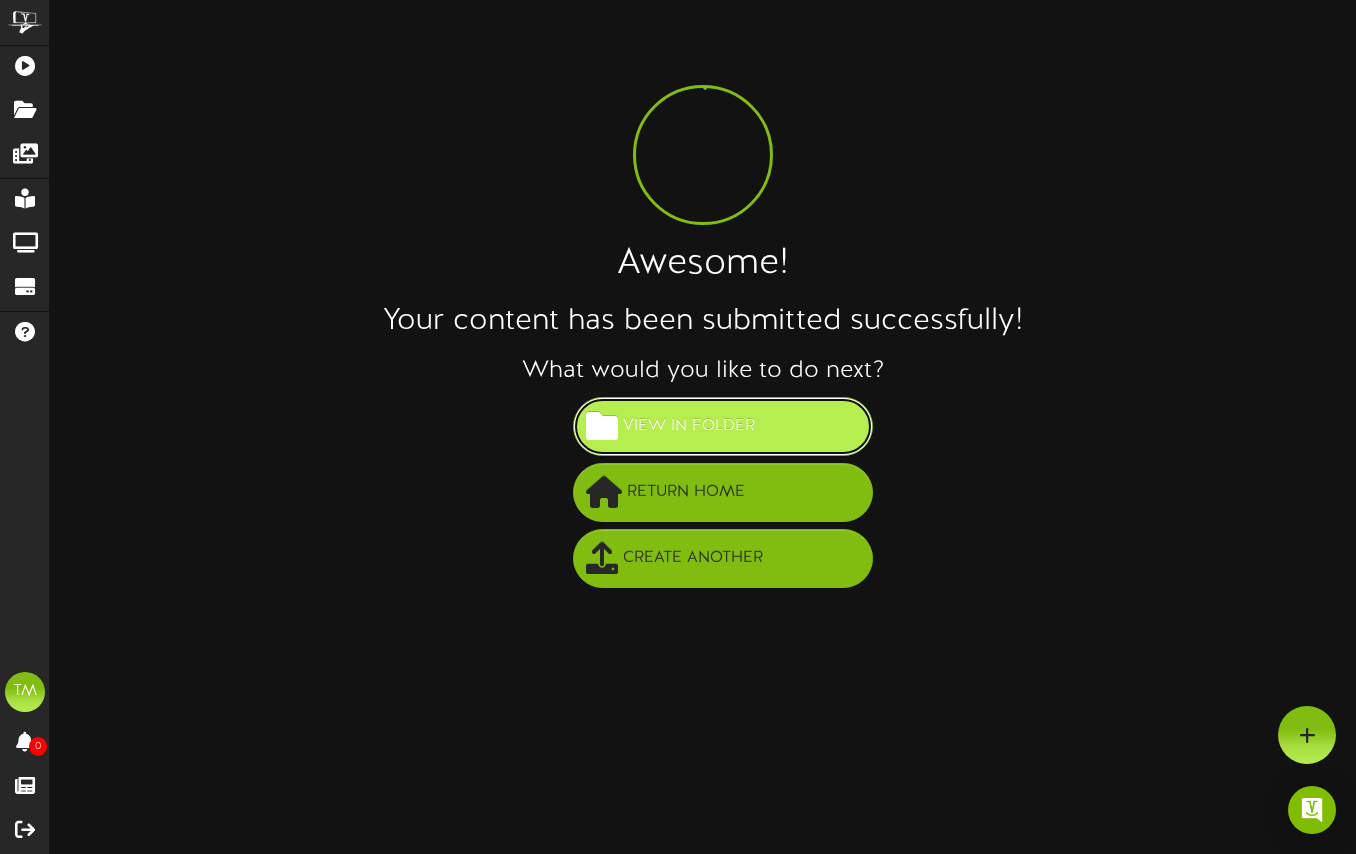 click on "View in Folder" at bounding box center [723, 426] 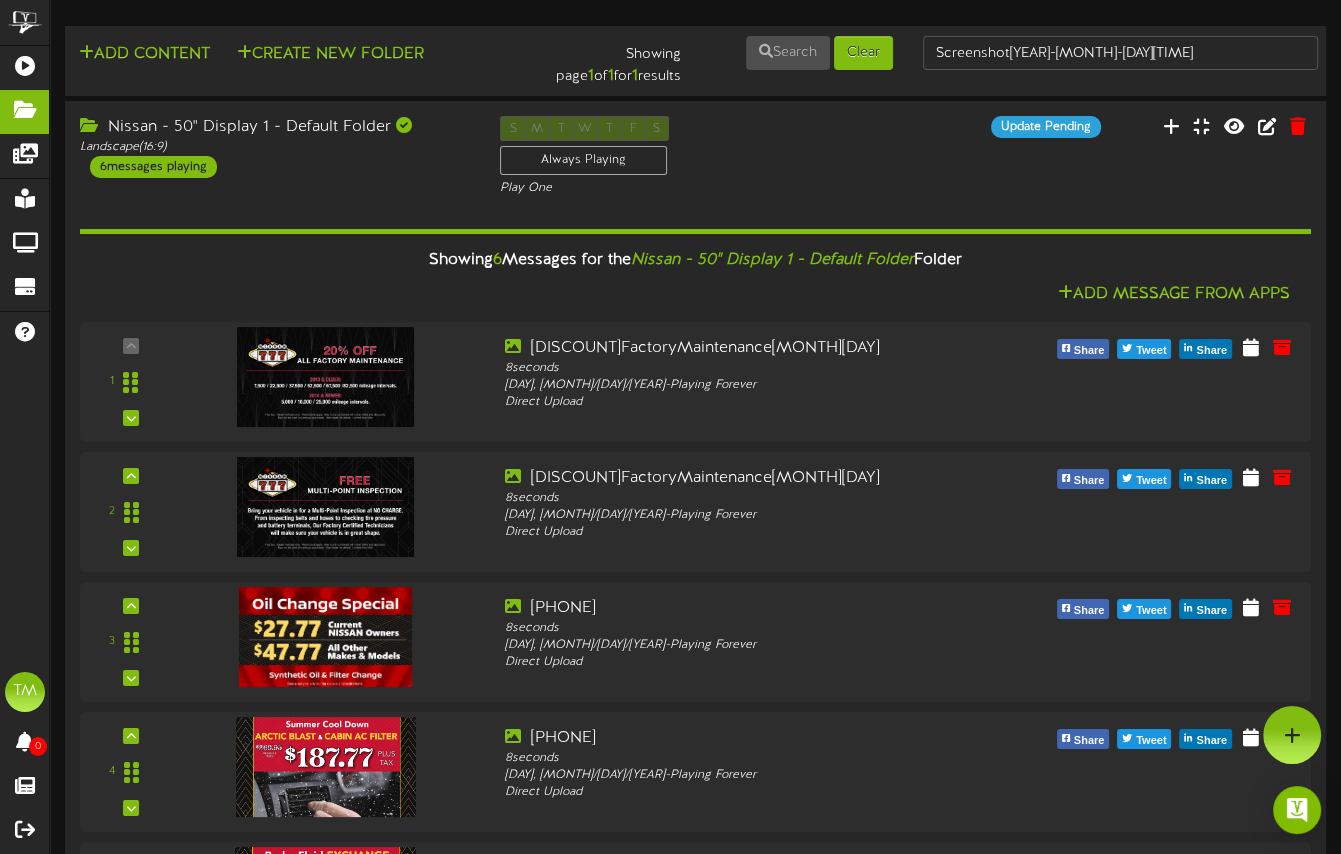 scroll, scrollTop: 0, scrollLeft: 0, axis: both 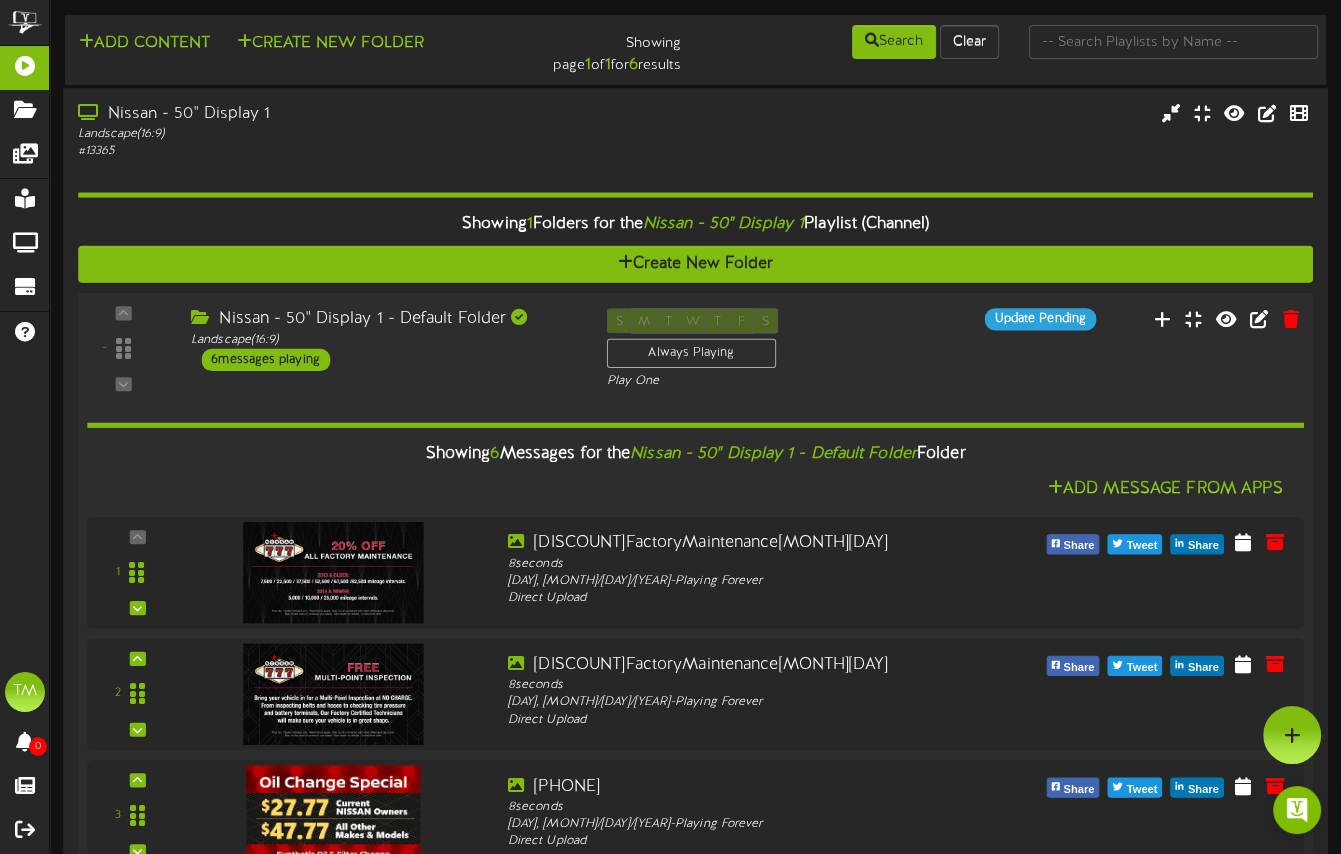 click on "6  messages playing" at bounding box center (265, 359) 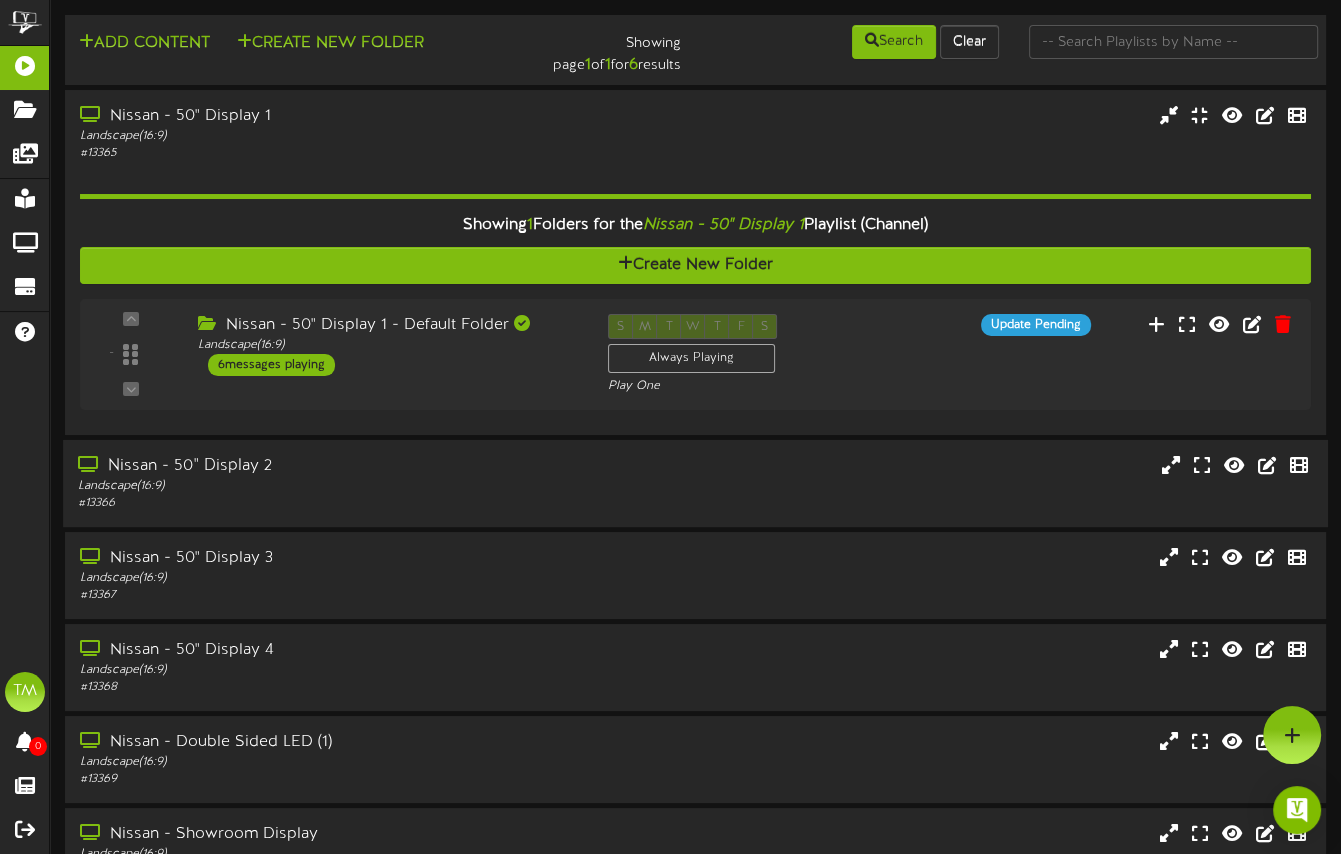 click on "Nissan - 50" Display 2" at bounding box center [326, 466] 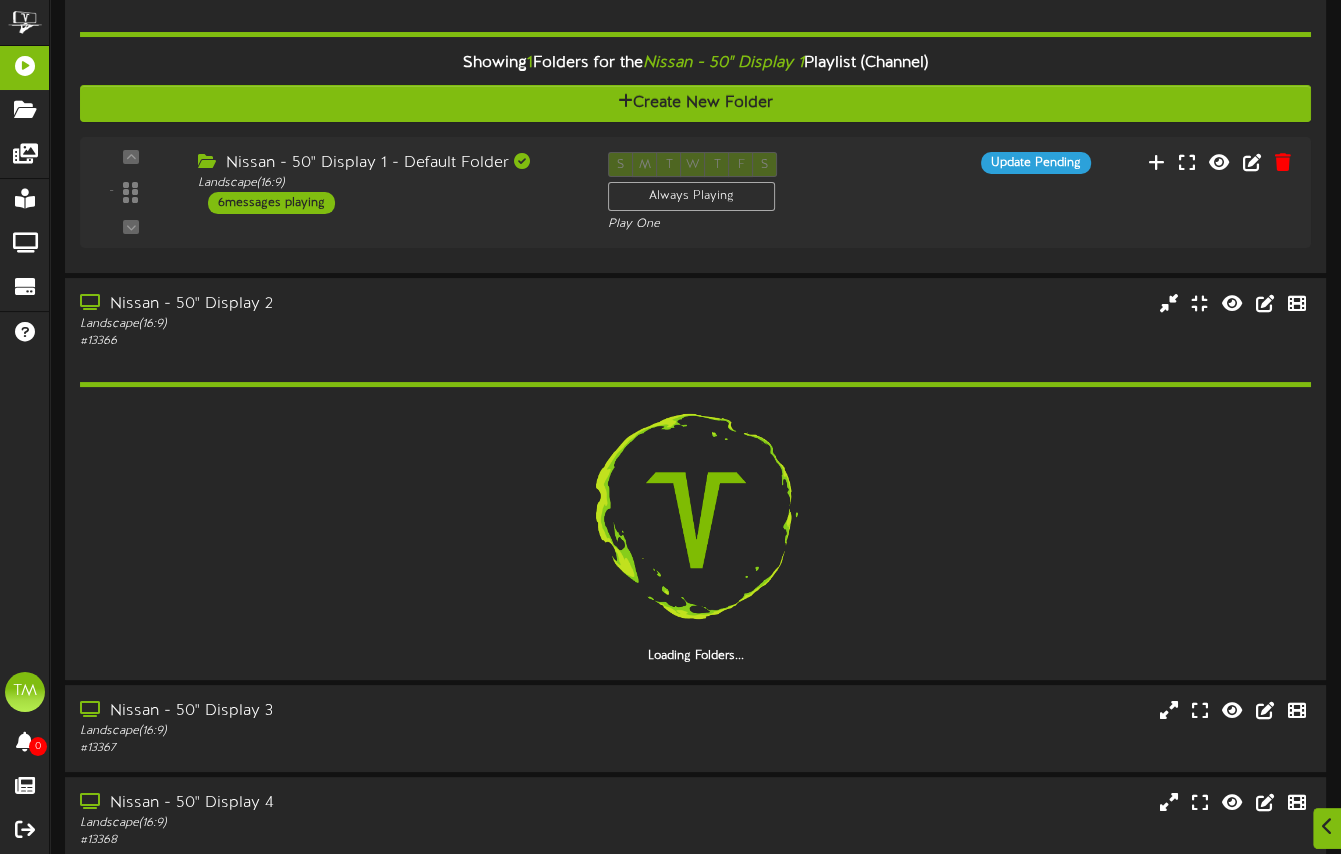 scroll, scrollTop: 186, scrollLeft: 0, axis: vertical 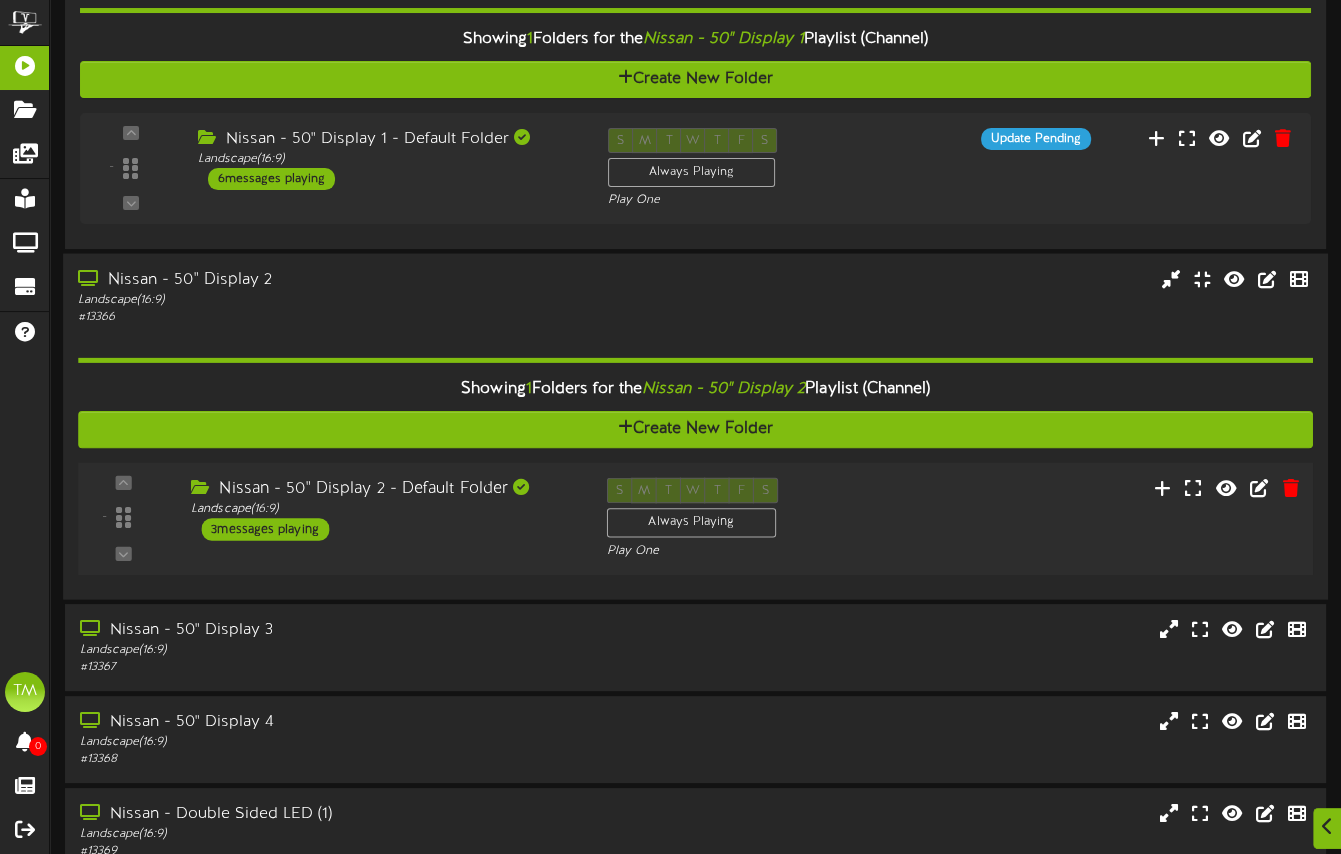 click on "3  messages playing" at bounding box center (265, 529) 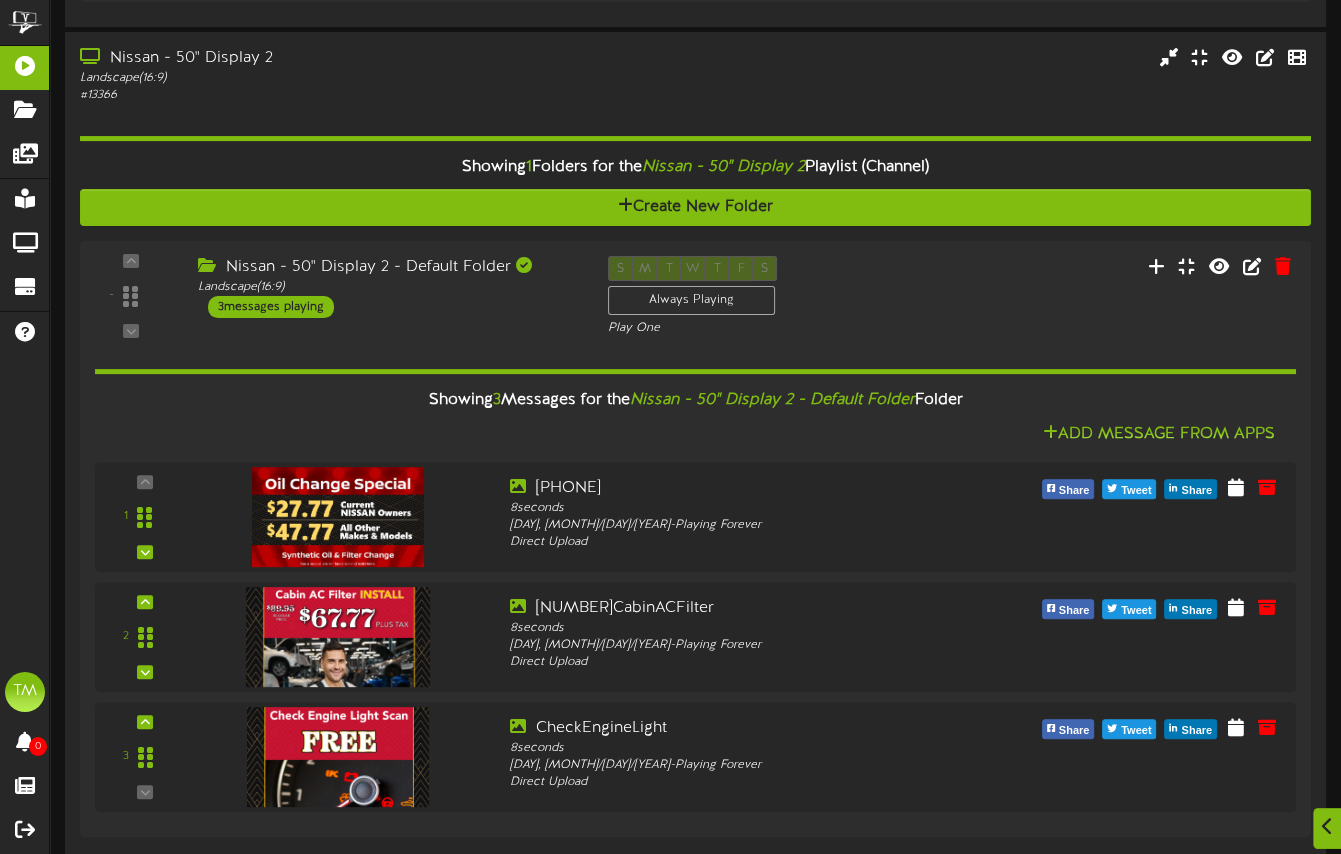 scroll, scrollTop: 493, scrollLeft: 0, axis: vertical 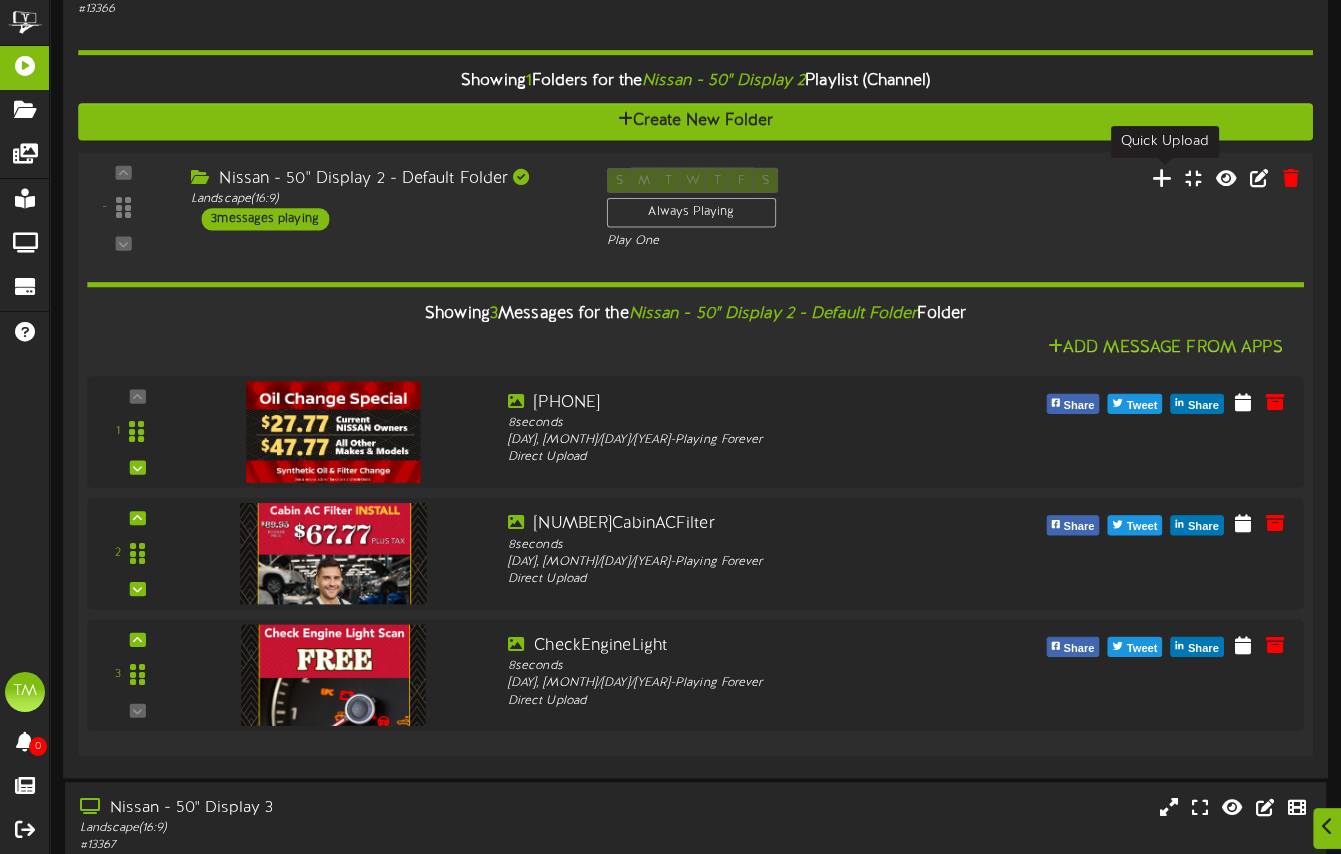 click at bounding box center [1162, 177] 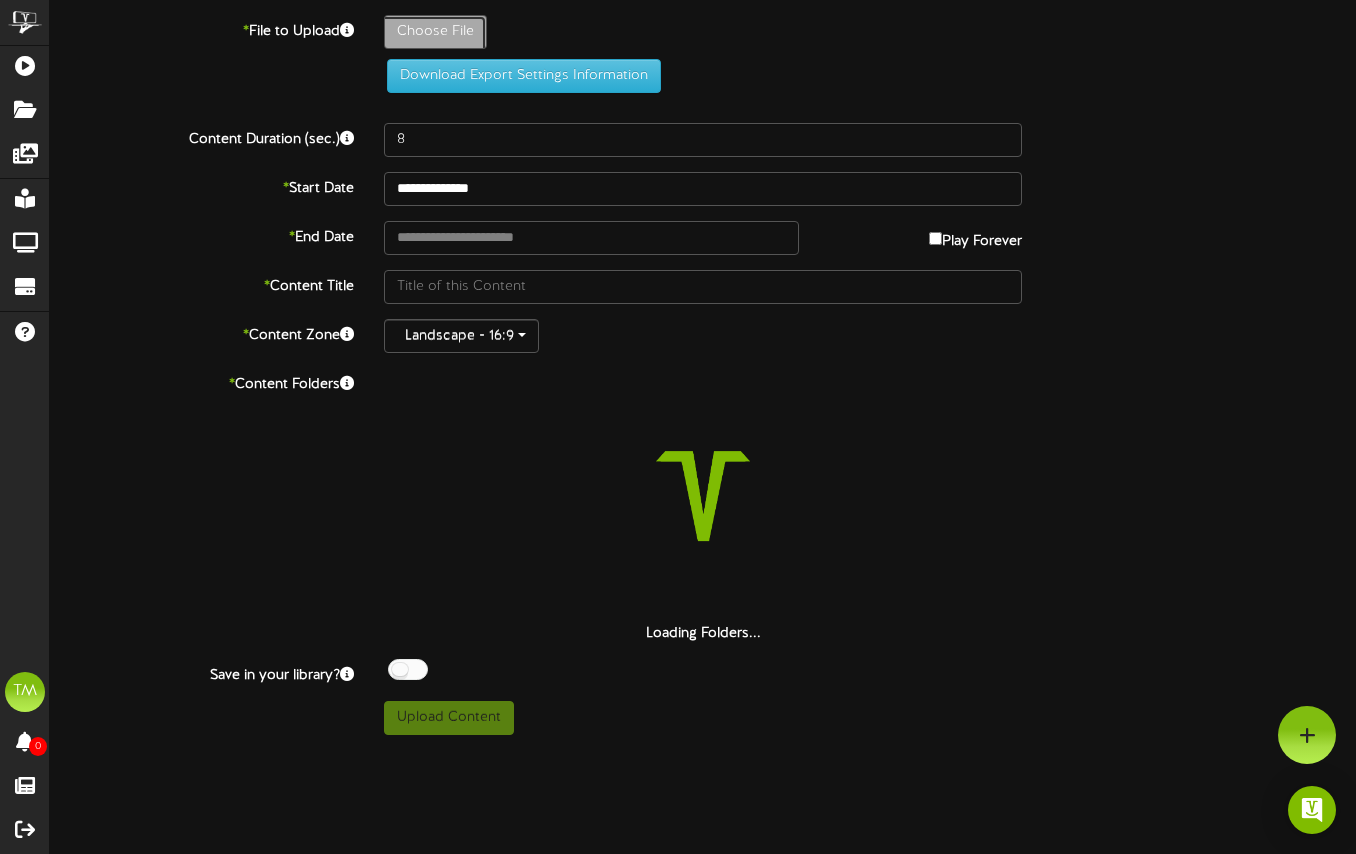 click on "Choose File" at bounding box center (-602, 87) 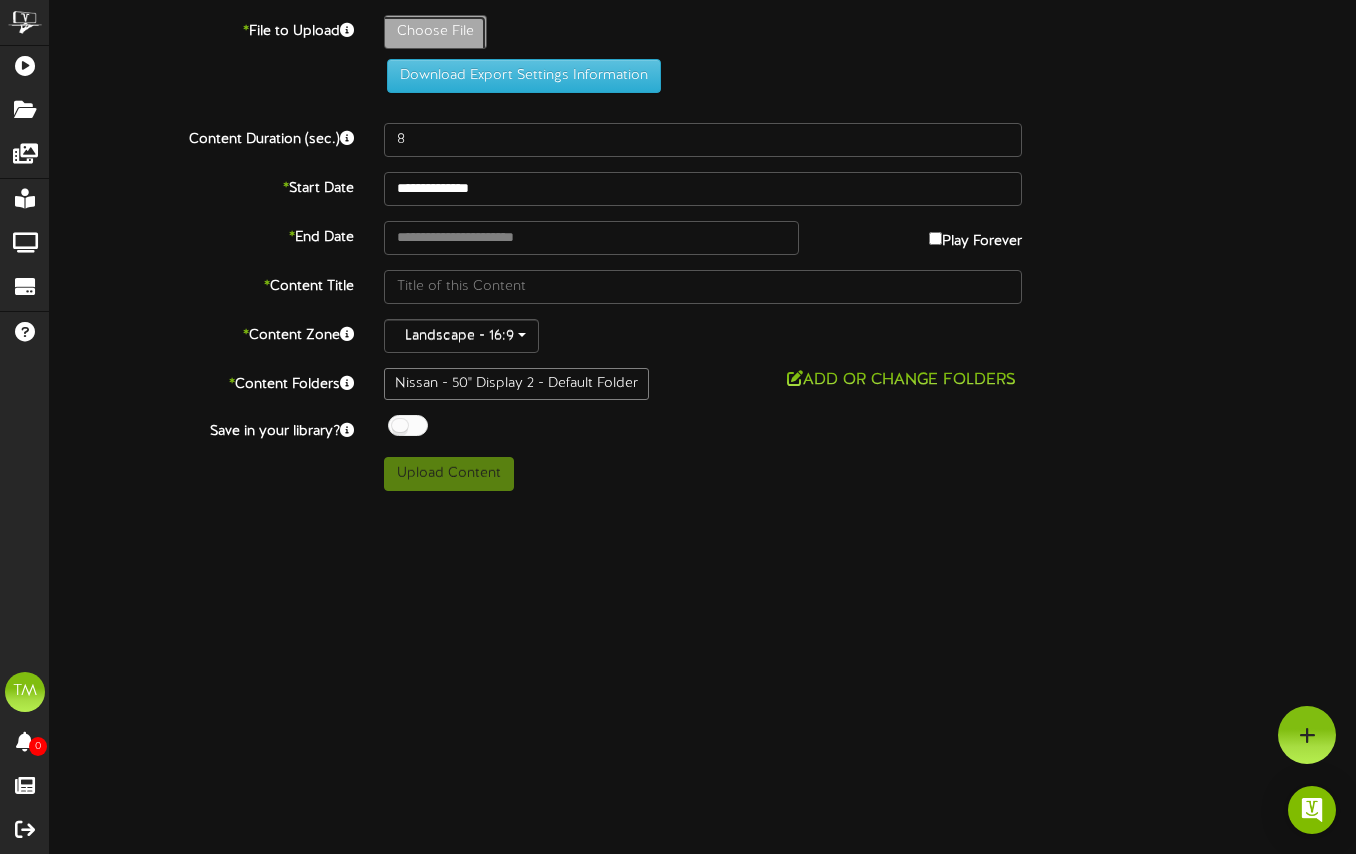 type on "**********" 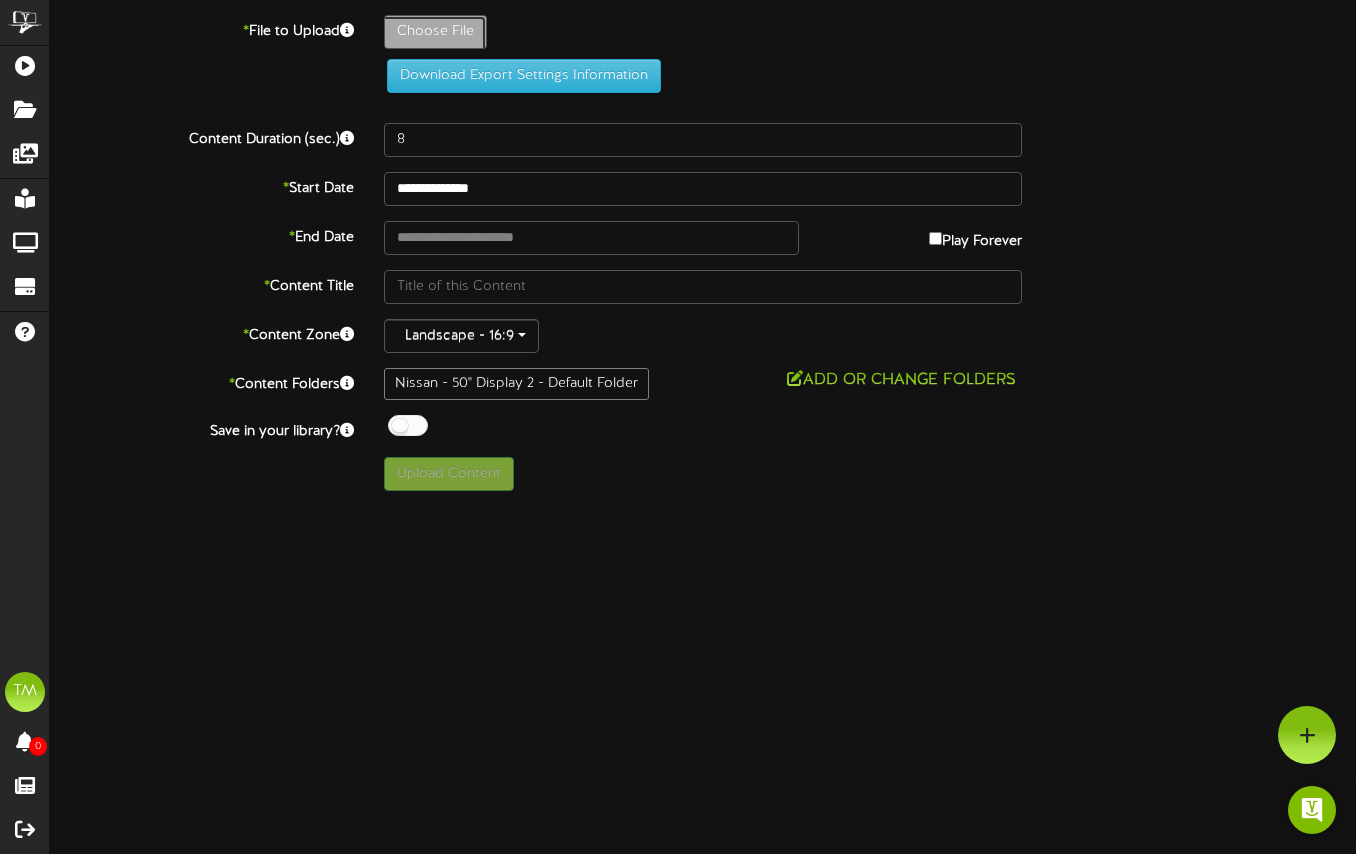 type on "Screenshot2025-08-06153707" 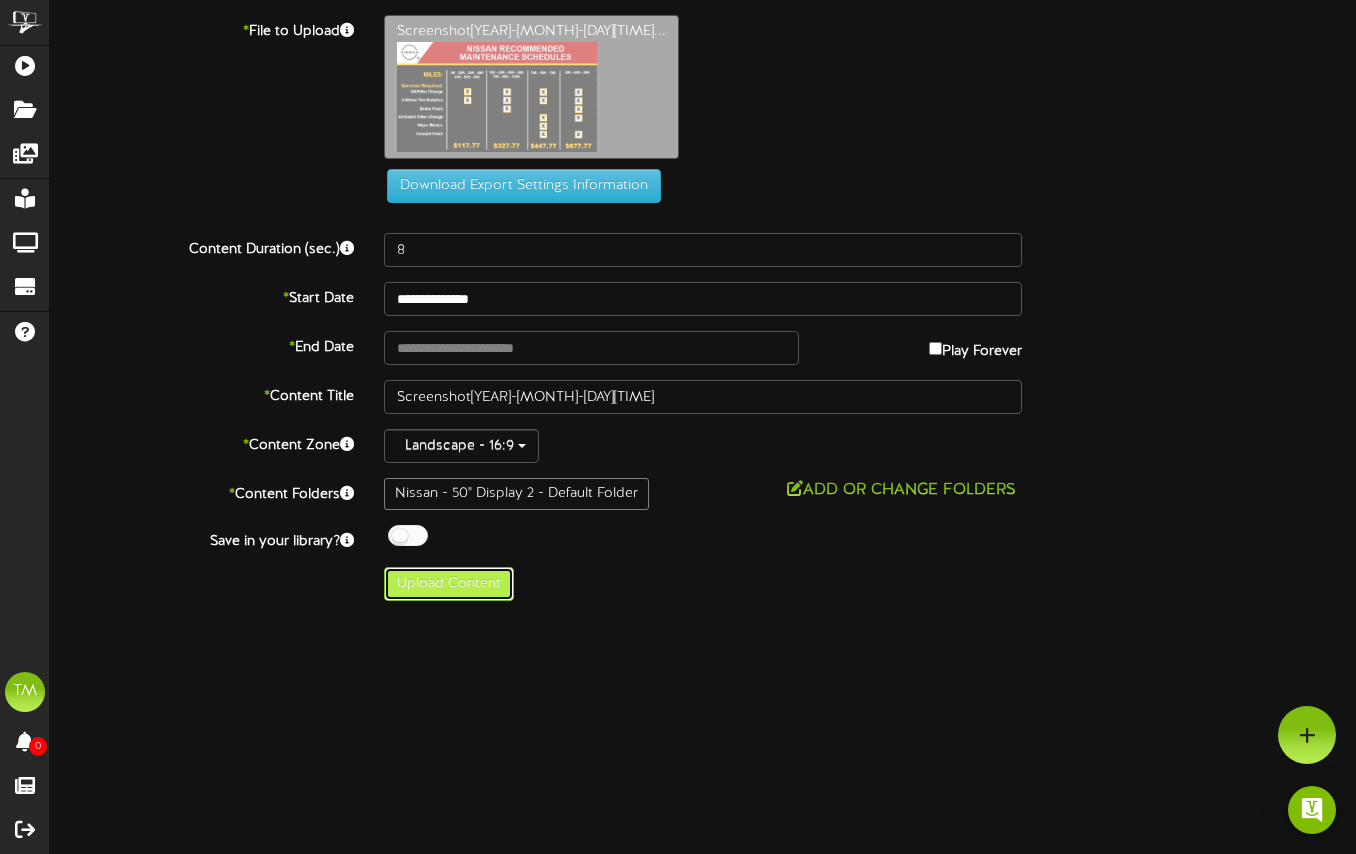 click on "Upload Content" at bounding box center (449, 584) 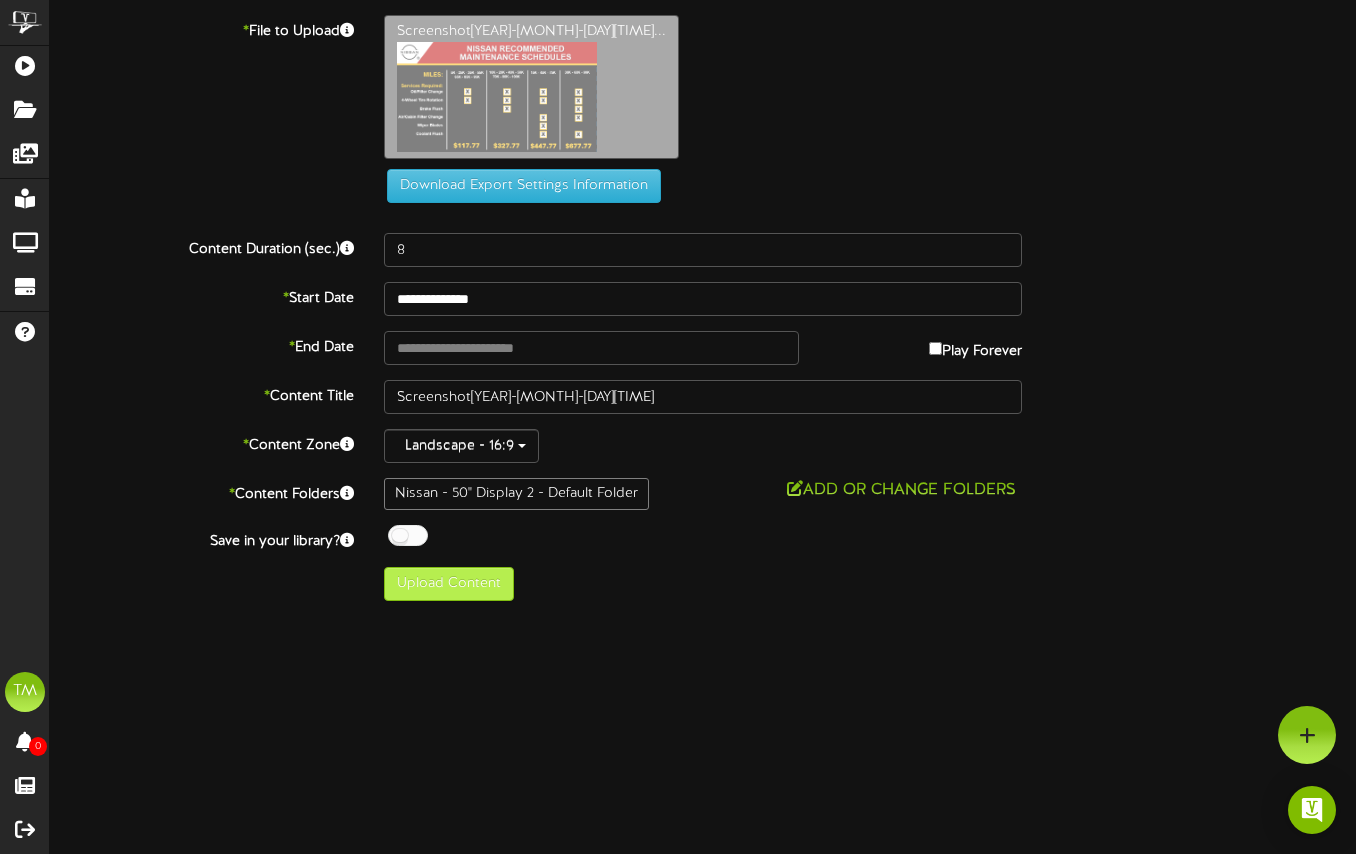 type on "**********" 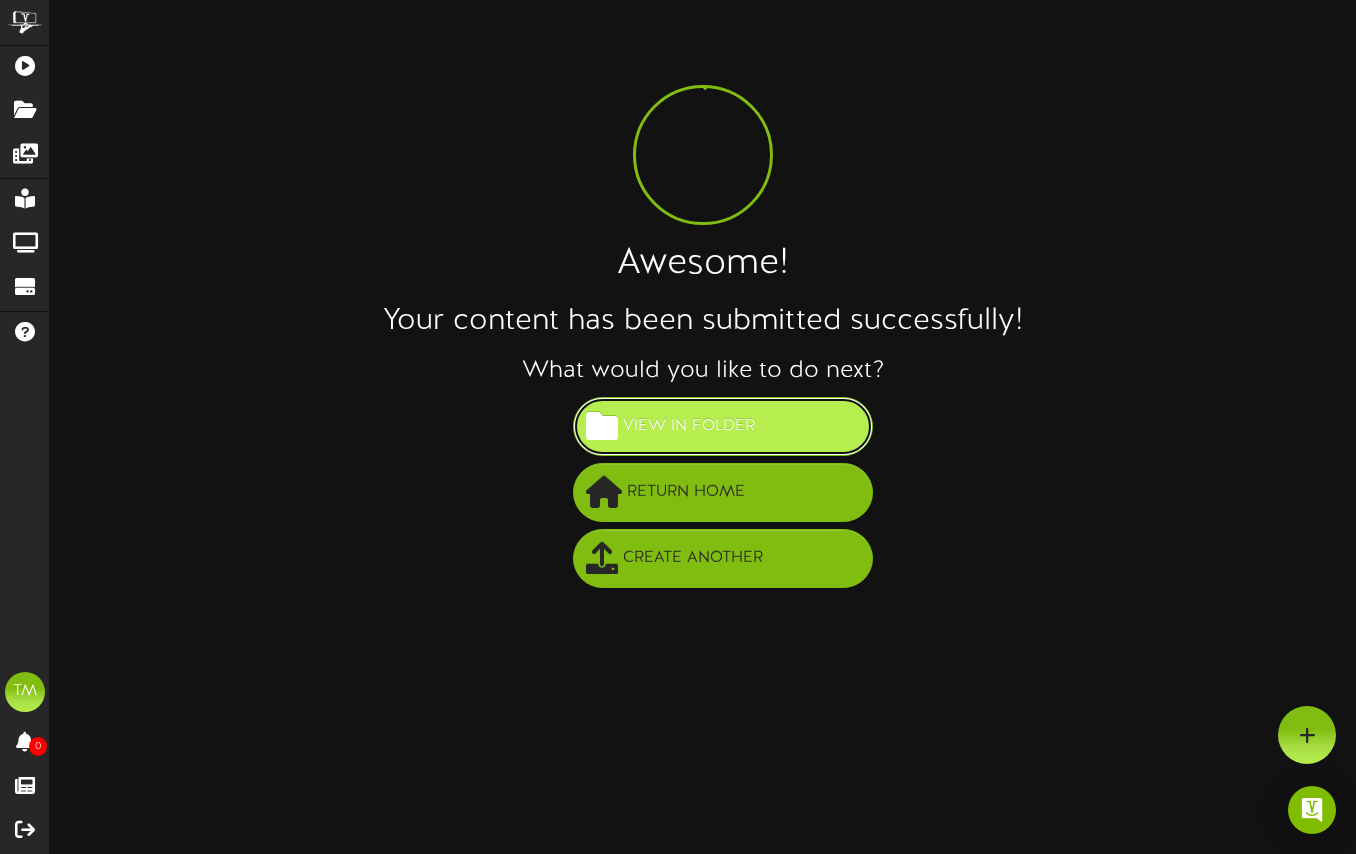 click on "View in Folder" at bounding box center (723, 426) 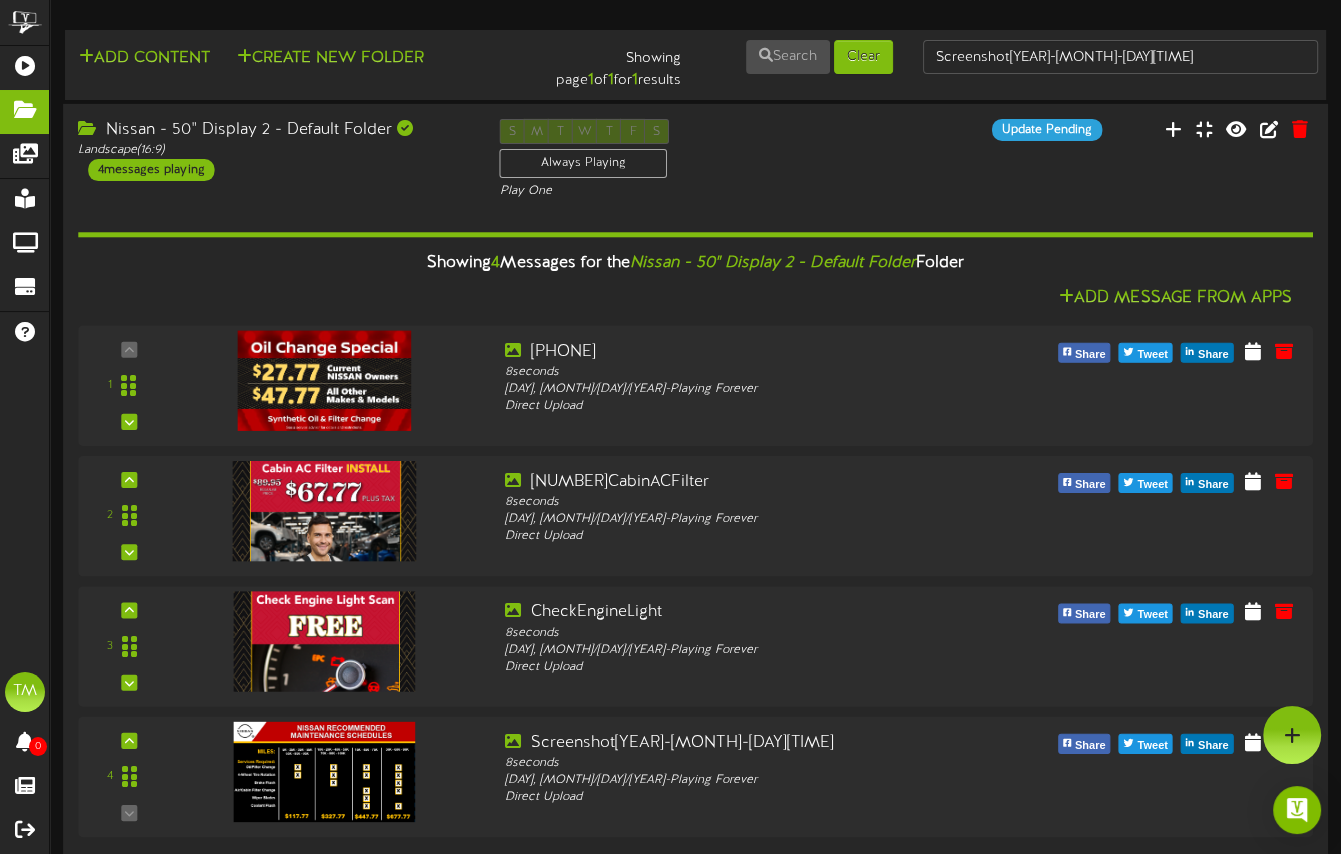 click on "4  messages playing" at bounding box center (151, 170) 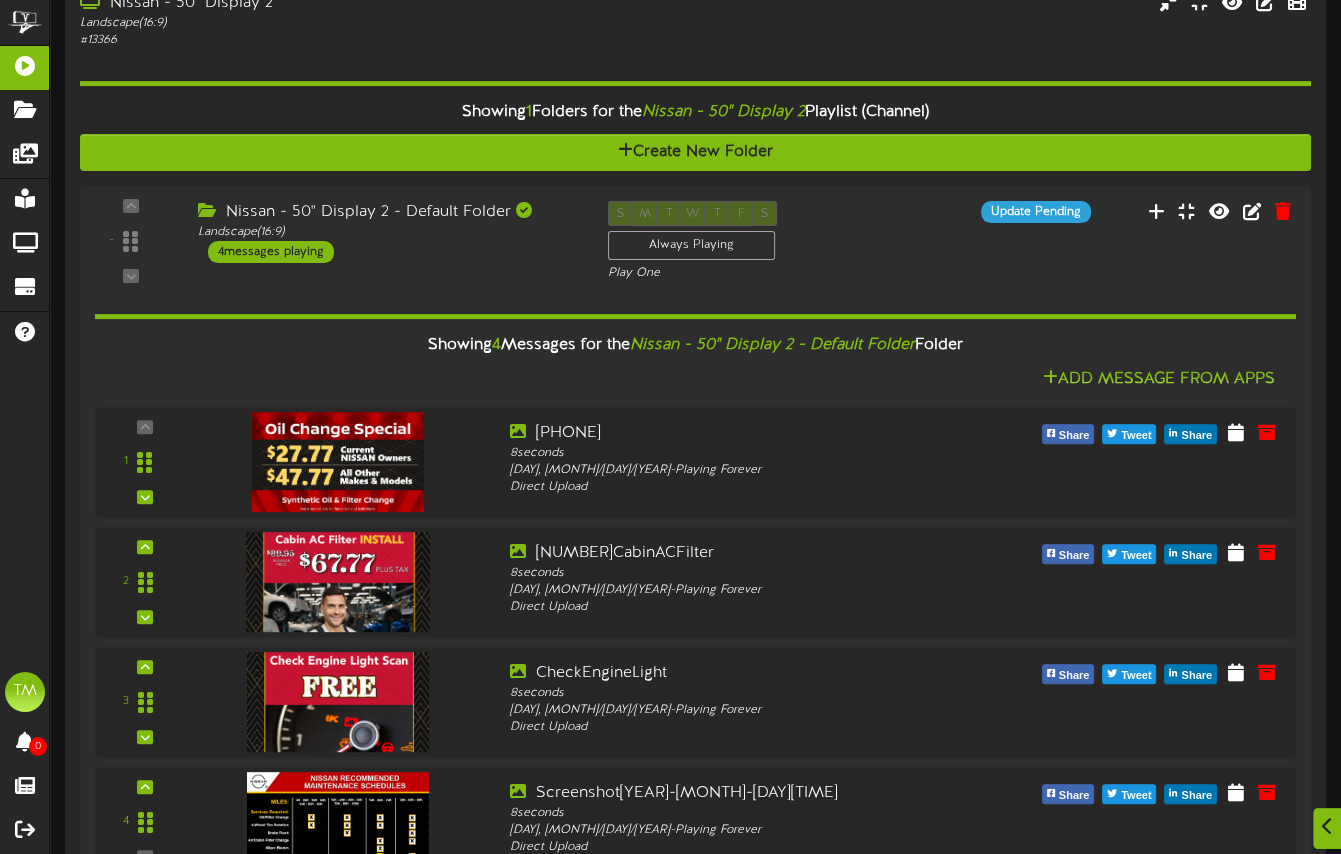 scroll, scrollTop: 512, scrollLeft: 0, axis: vertical 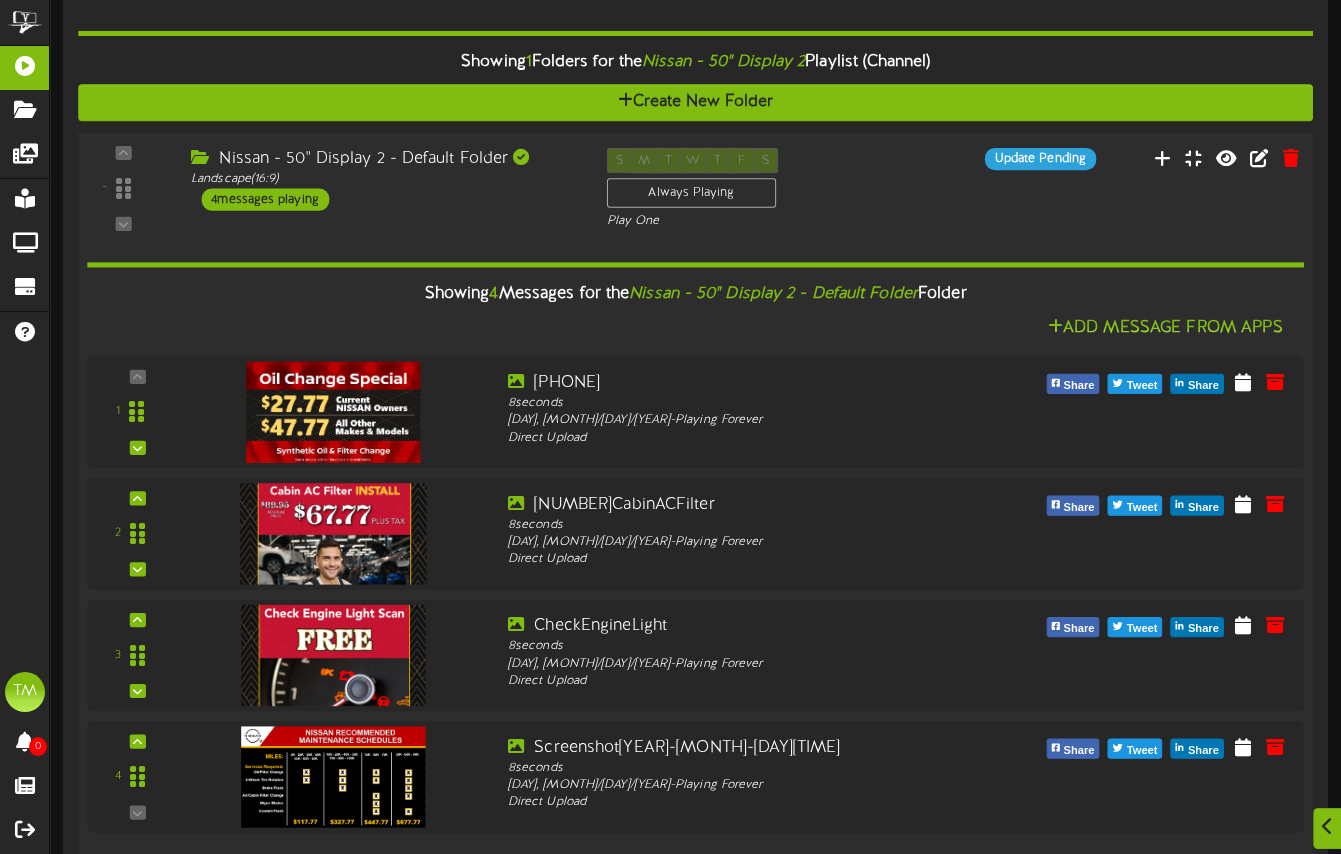 click on "4  messages playing" at bounding box center [265, 199] 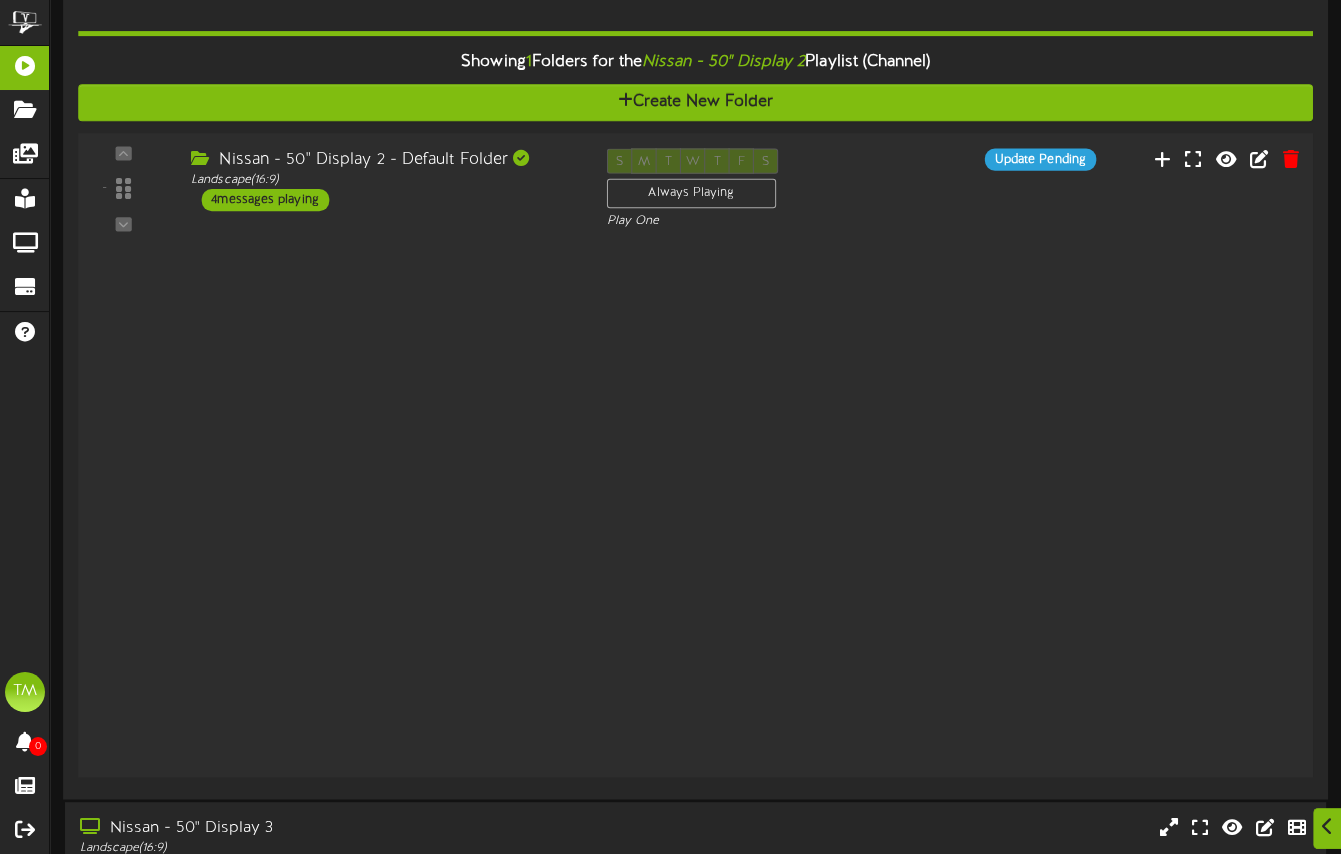 scroll, scrollTop: 376, scrollLeft: 0, axis: vertical 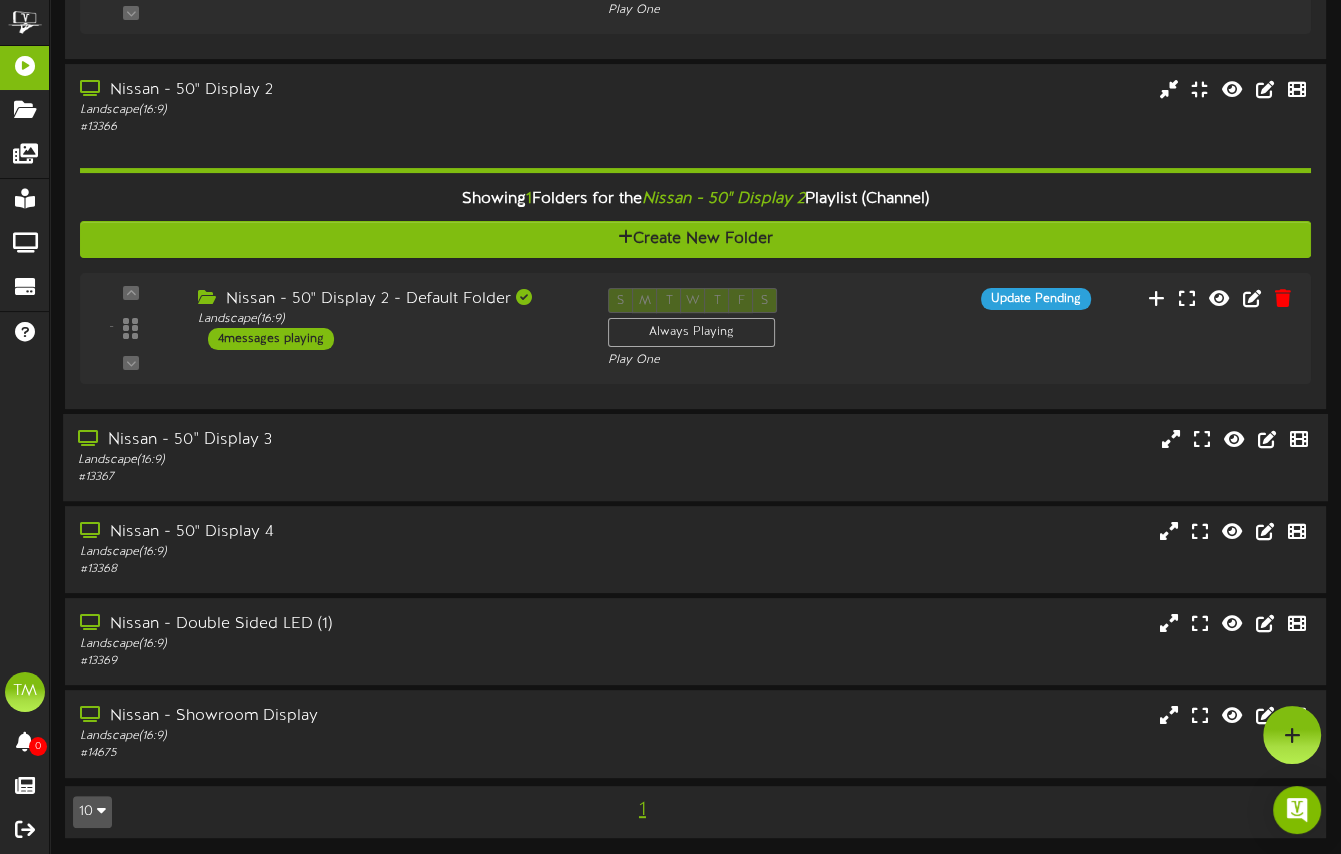 click on "Nissan - 50" Display 3" at bounding box center [326, 440] 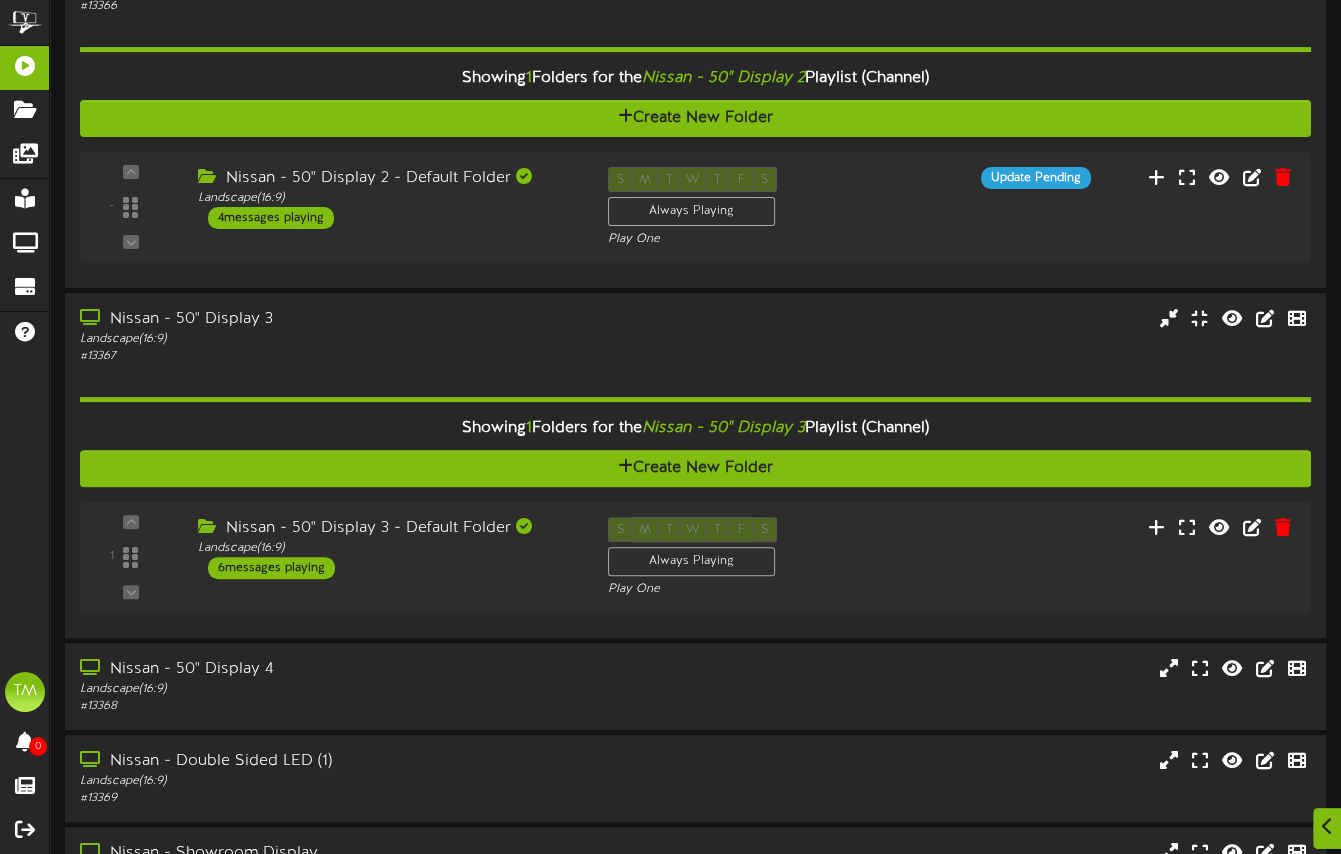 scroll, scrollTop: 631, scrollLeft: 0, axis: vertical 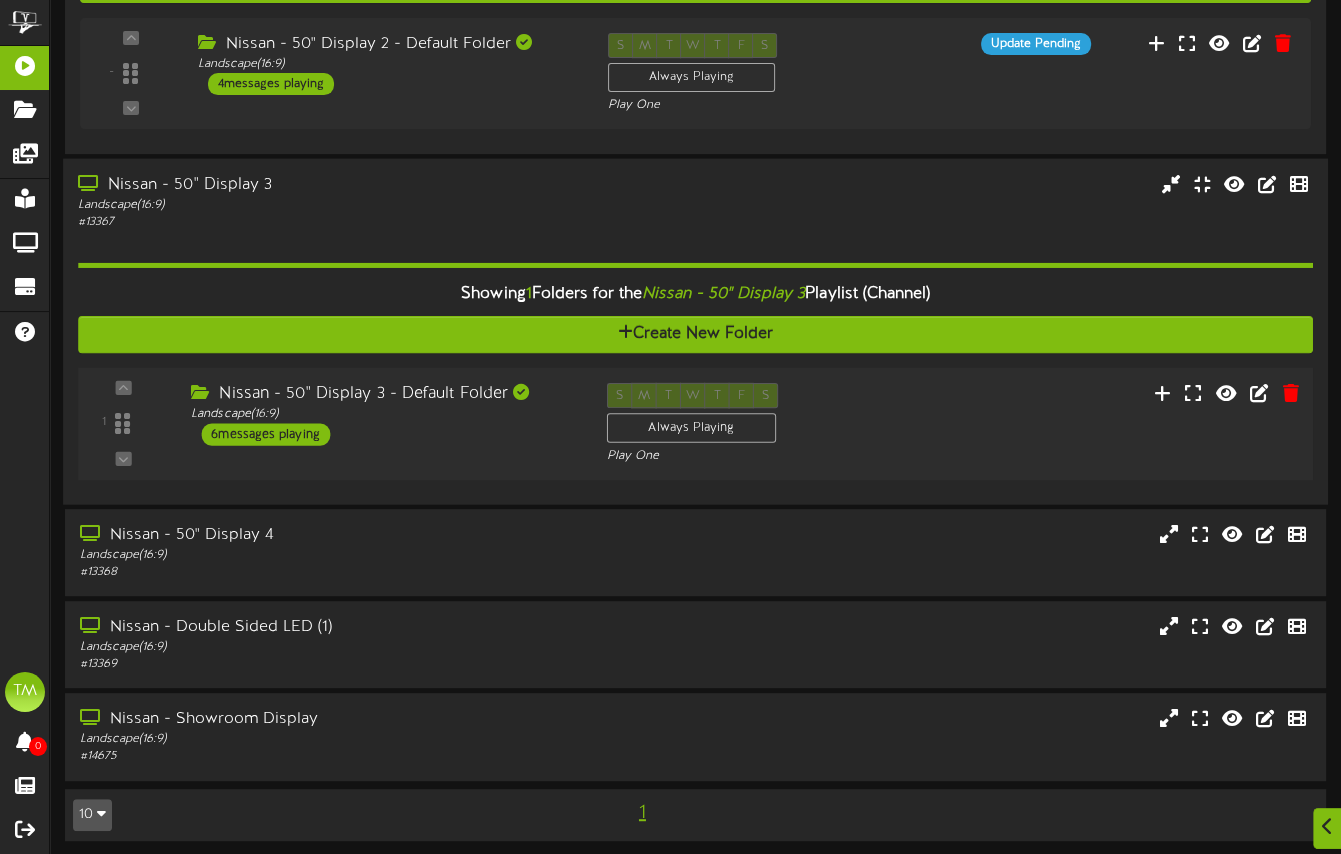 click on "6  messages playing" at bounding box center (265, 434) 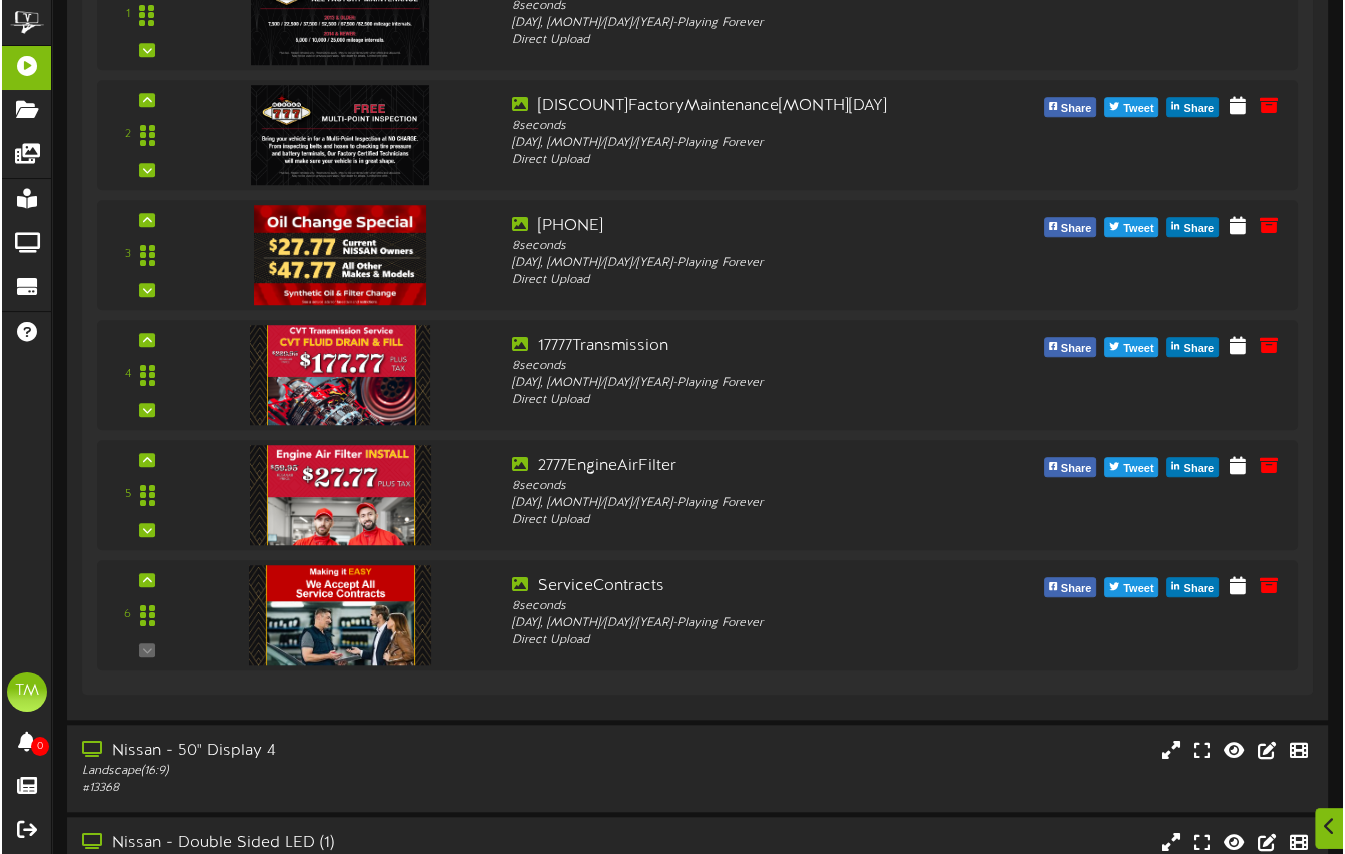 scroll, scrollTop: 1301, scrollLeft: 0, axis: vertical 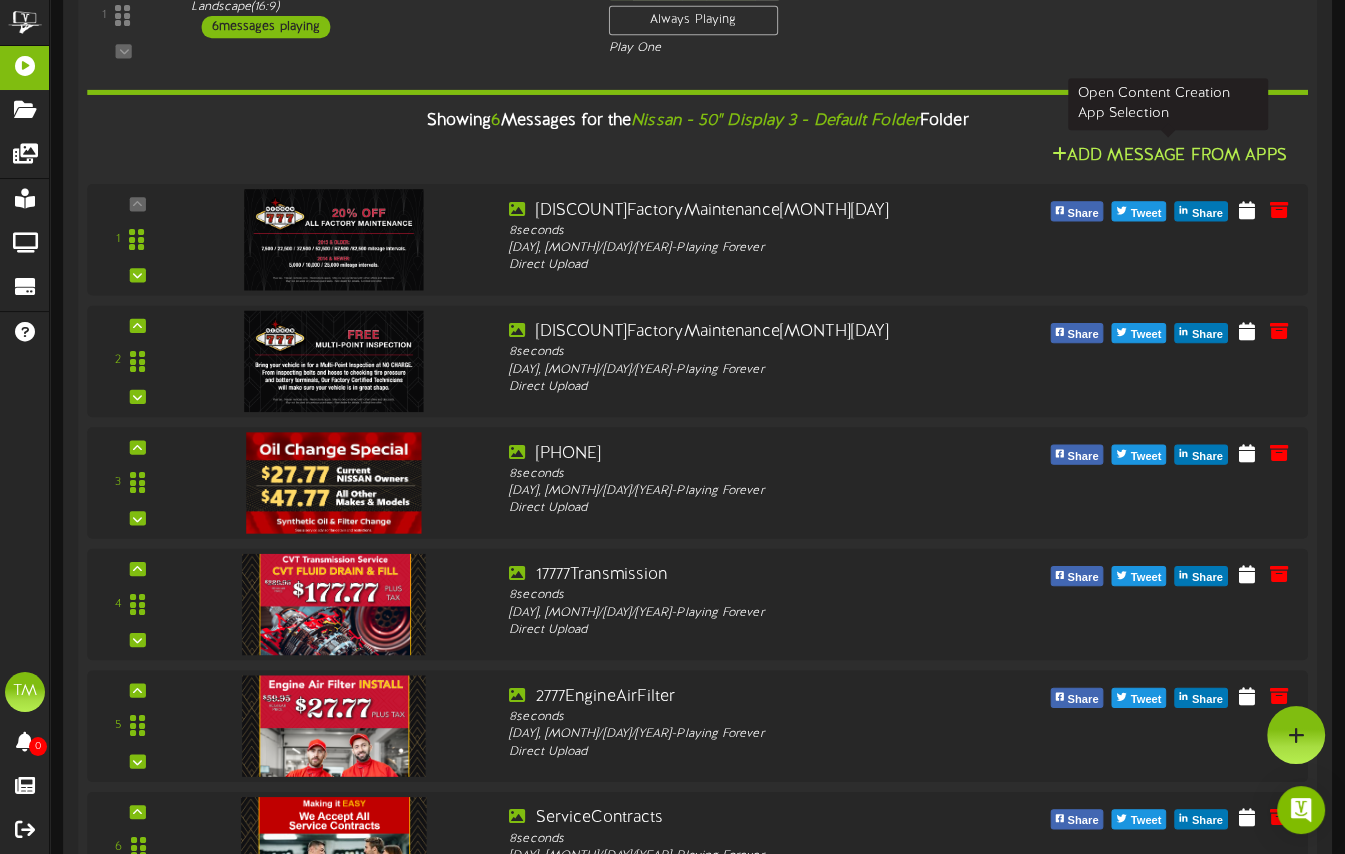 click at bounding box center [1059, 153] 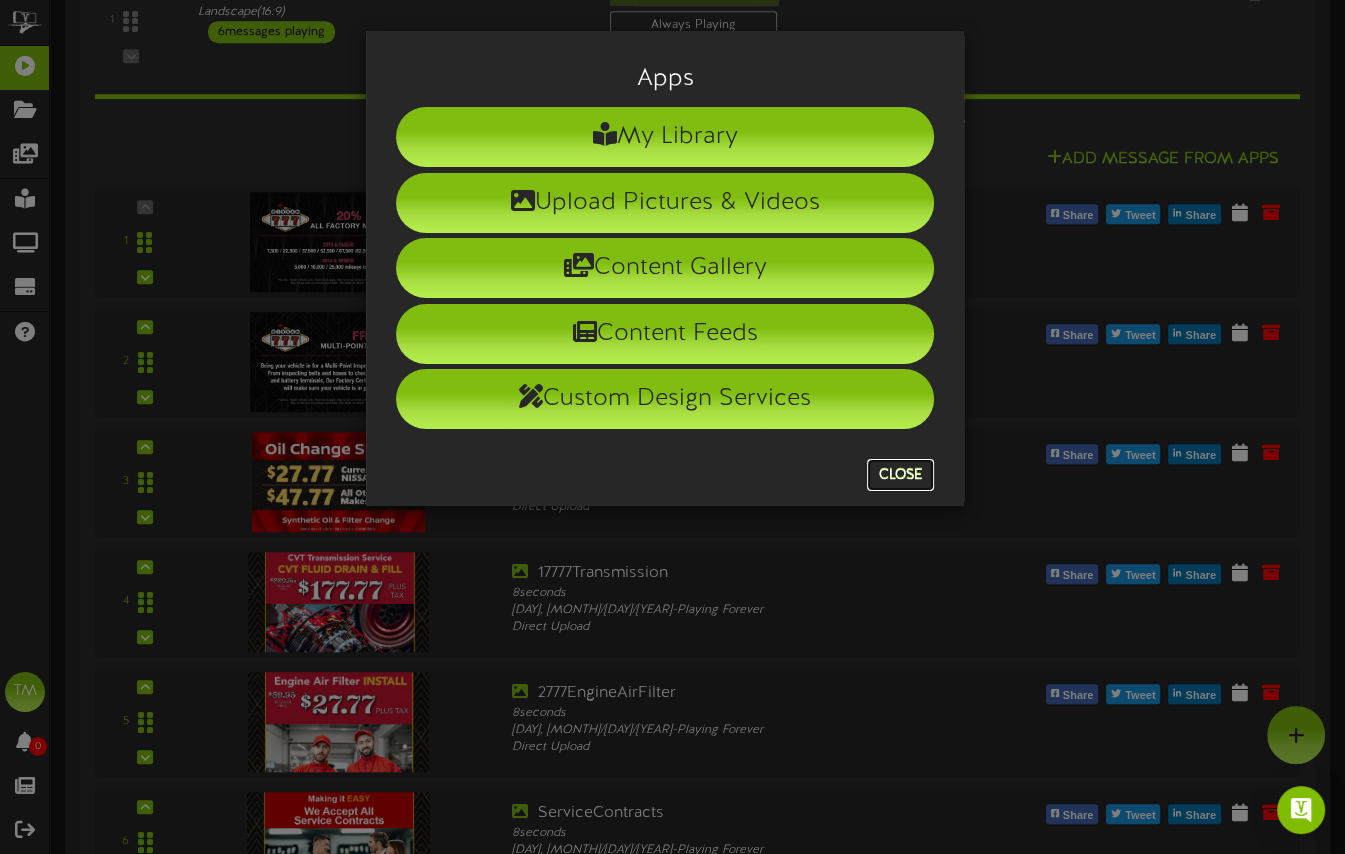 click on "Close" at bounding box center [900, 475] 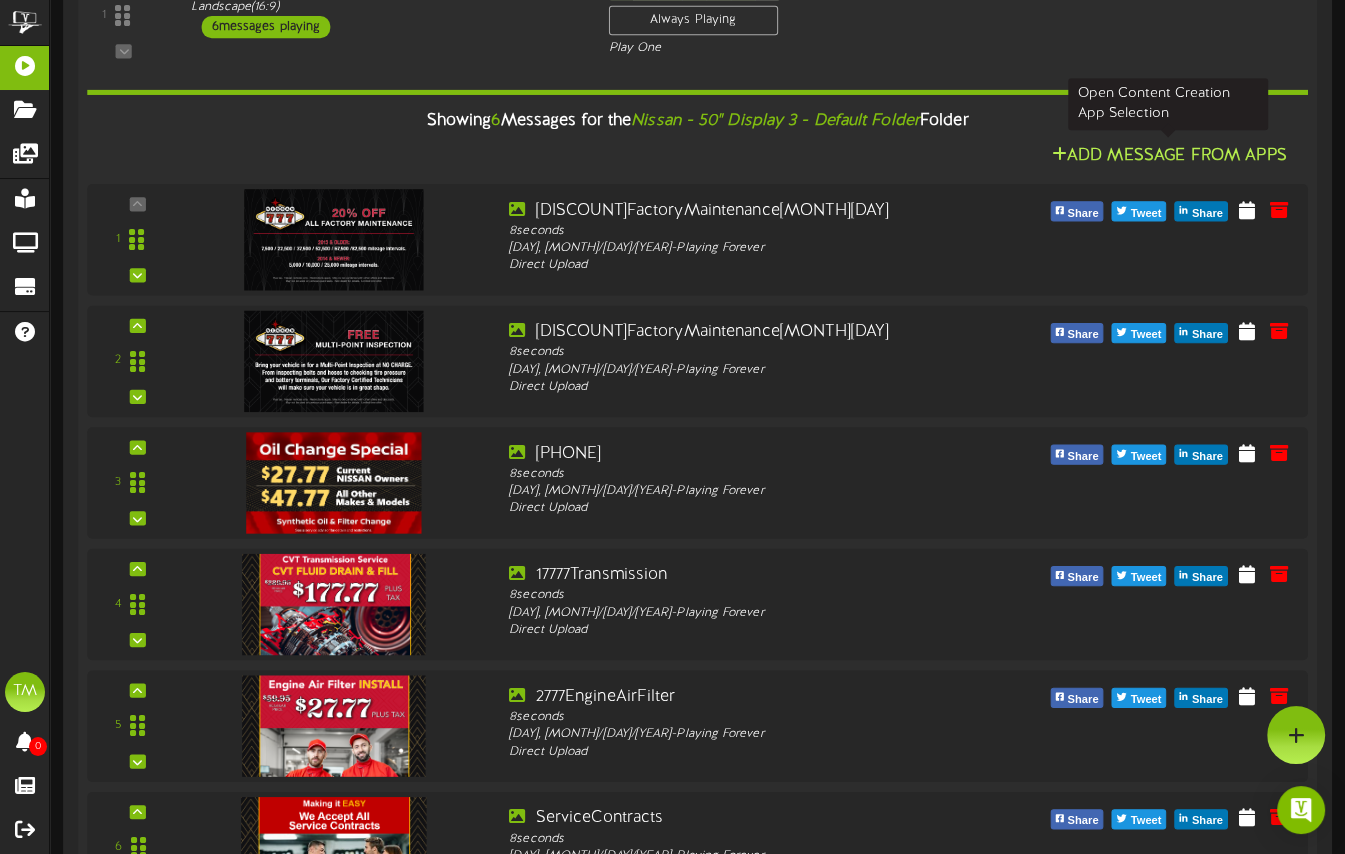 click at bounding box center (1059, 153) 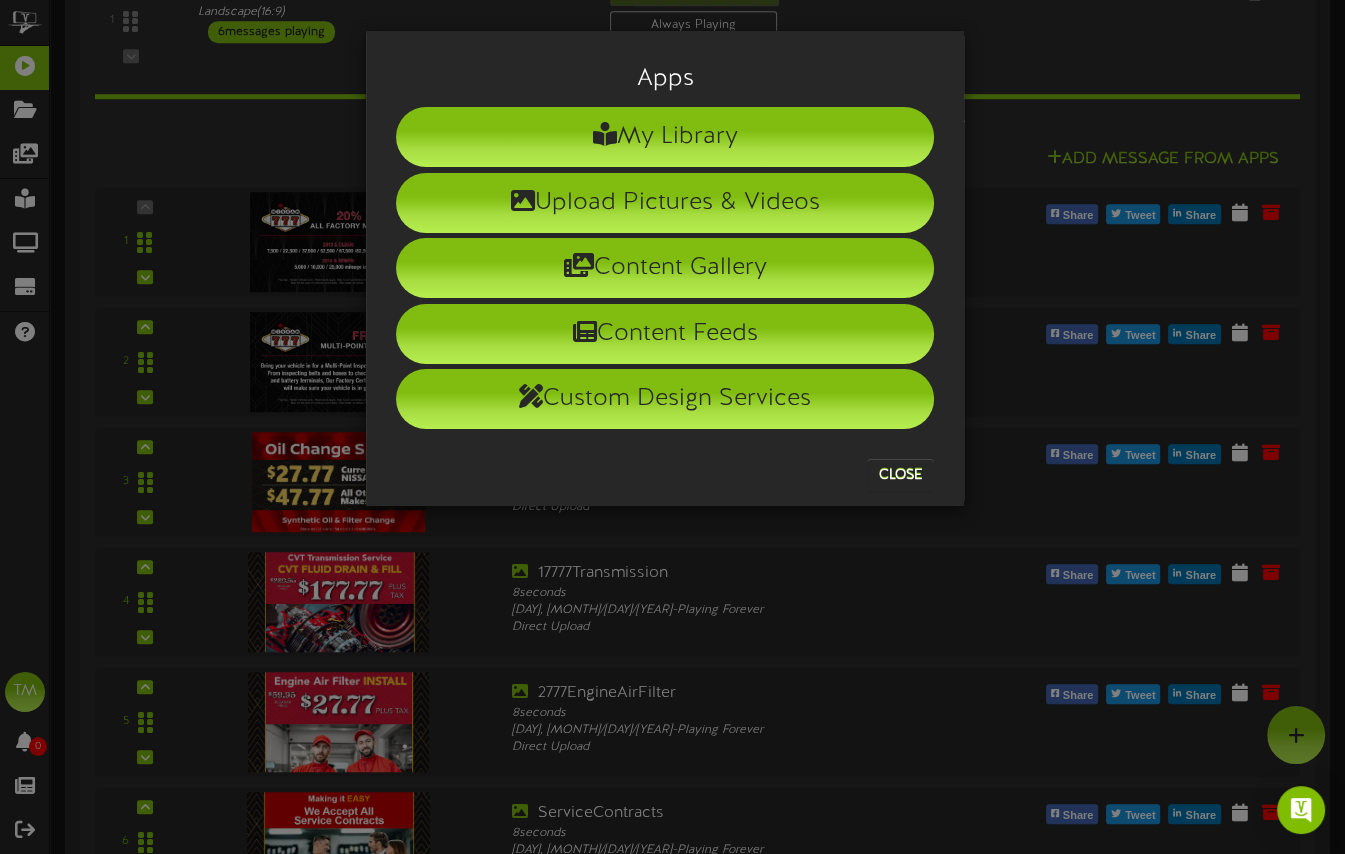 click on "Apps
My Library
Upload Pictures & Videos
Content Gallery
Content Feeds
Custom Design Services
Close" at bounding box center (672, 427) 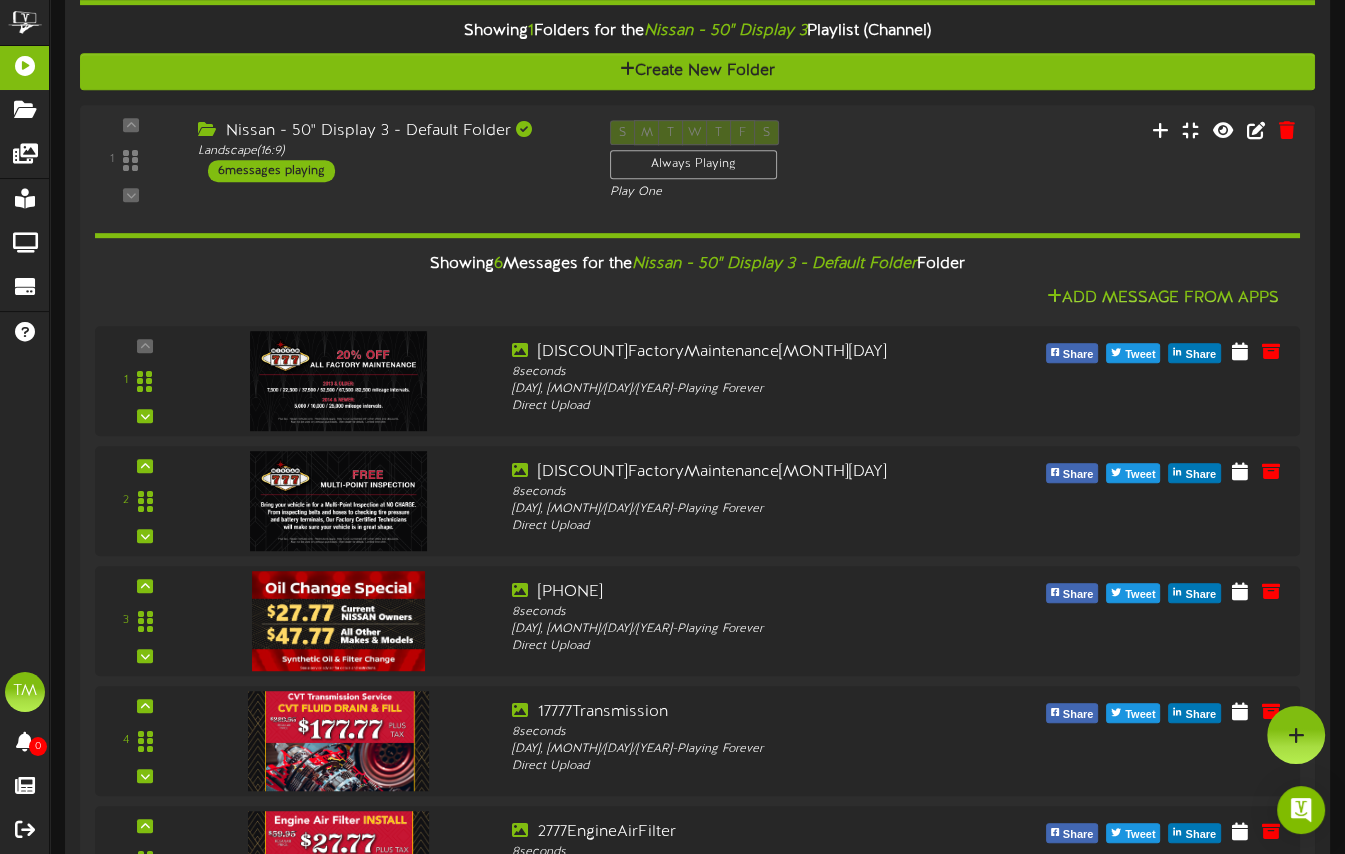 scroll, scrollTop: 732, scrollLeft: 0, axis: vertical 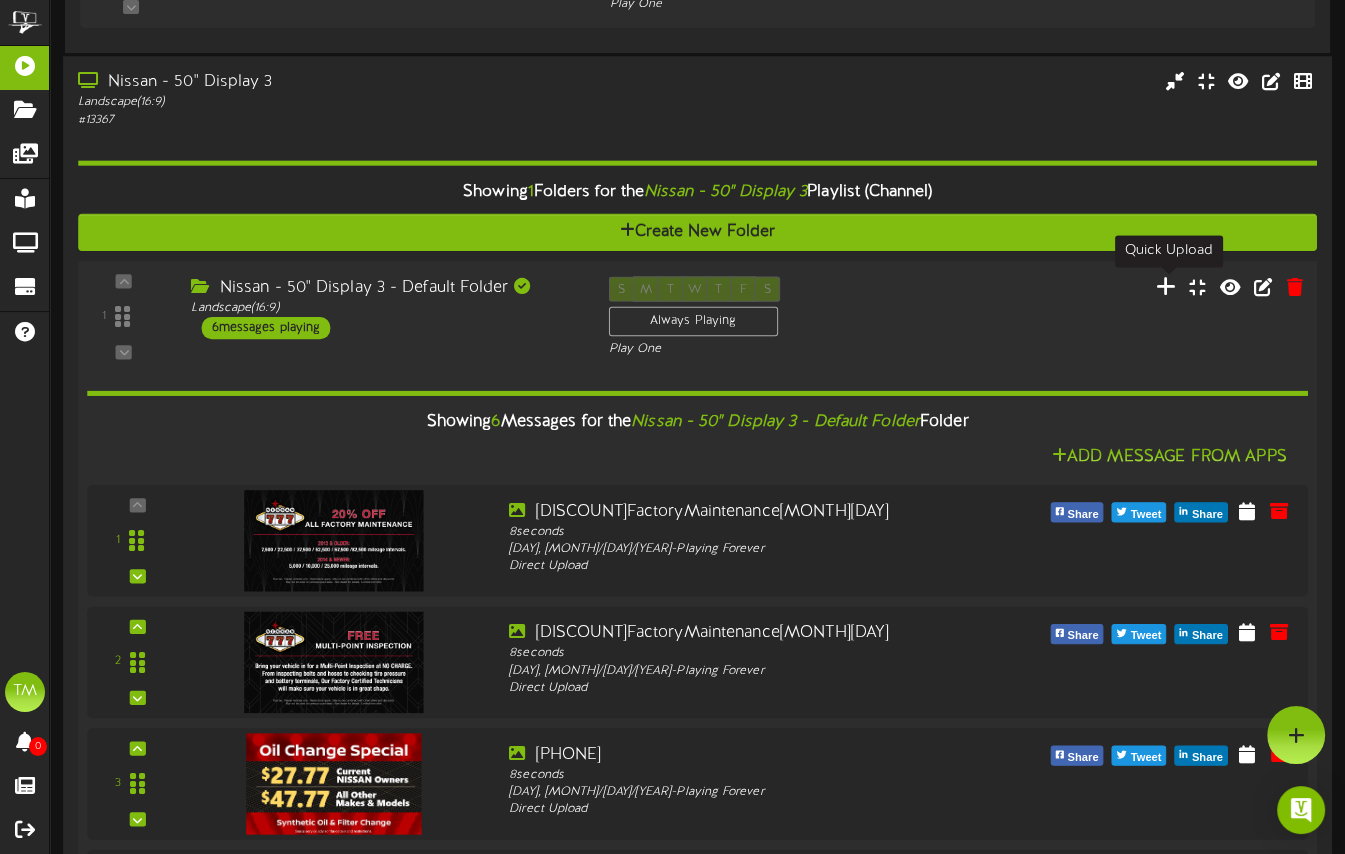 click at bounding box center [1166, 286] 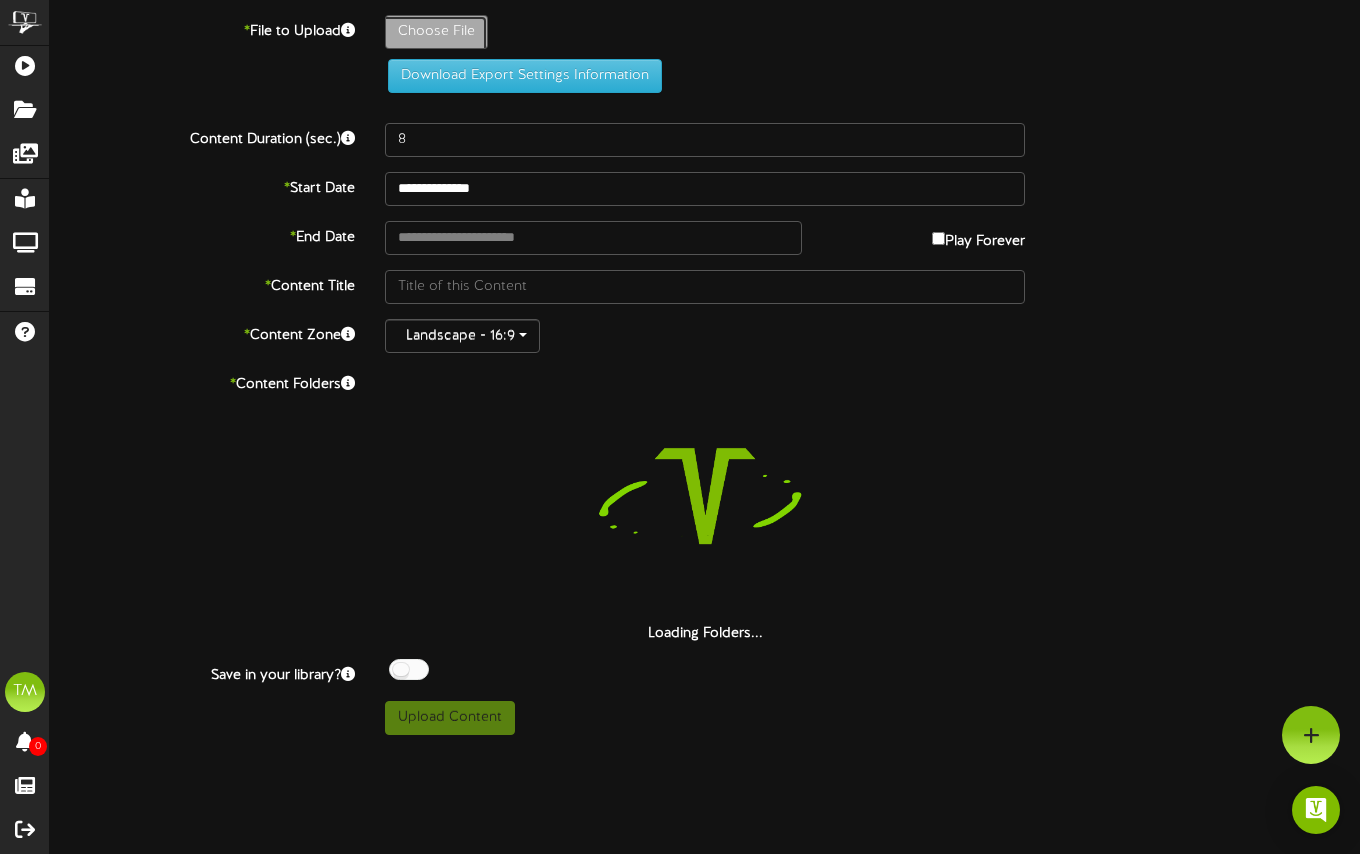 click on "Choose File" at bounding box center (-601, 87) 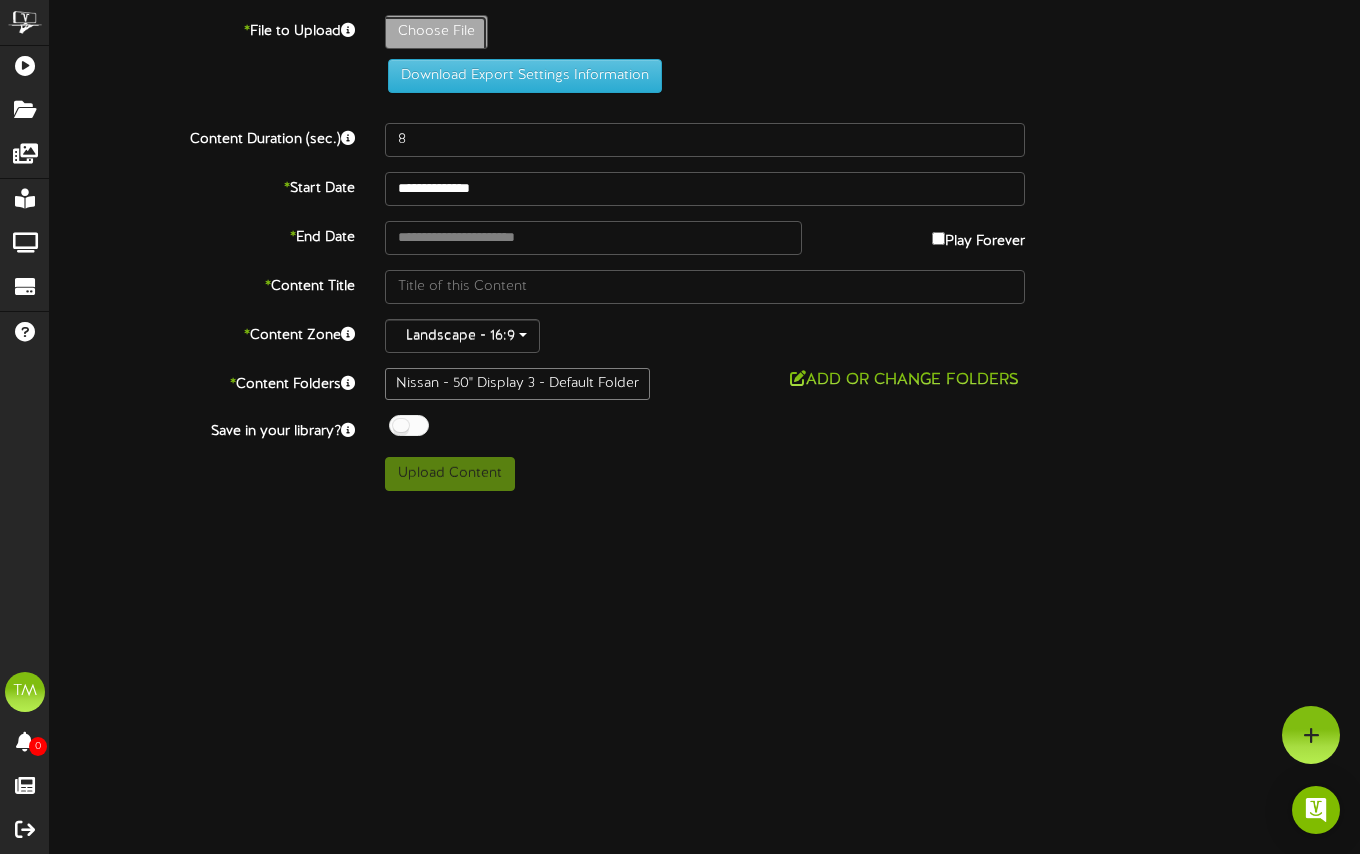 type on "**********" 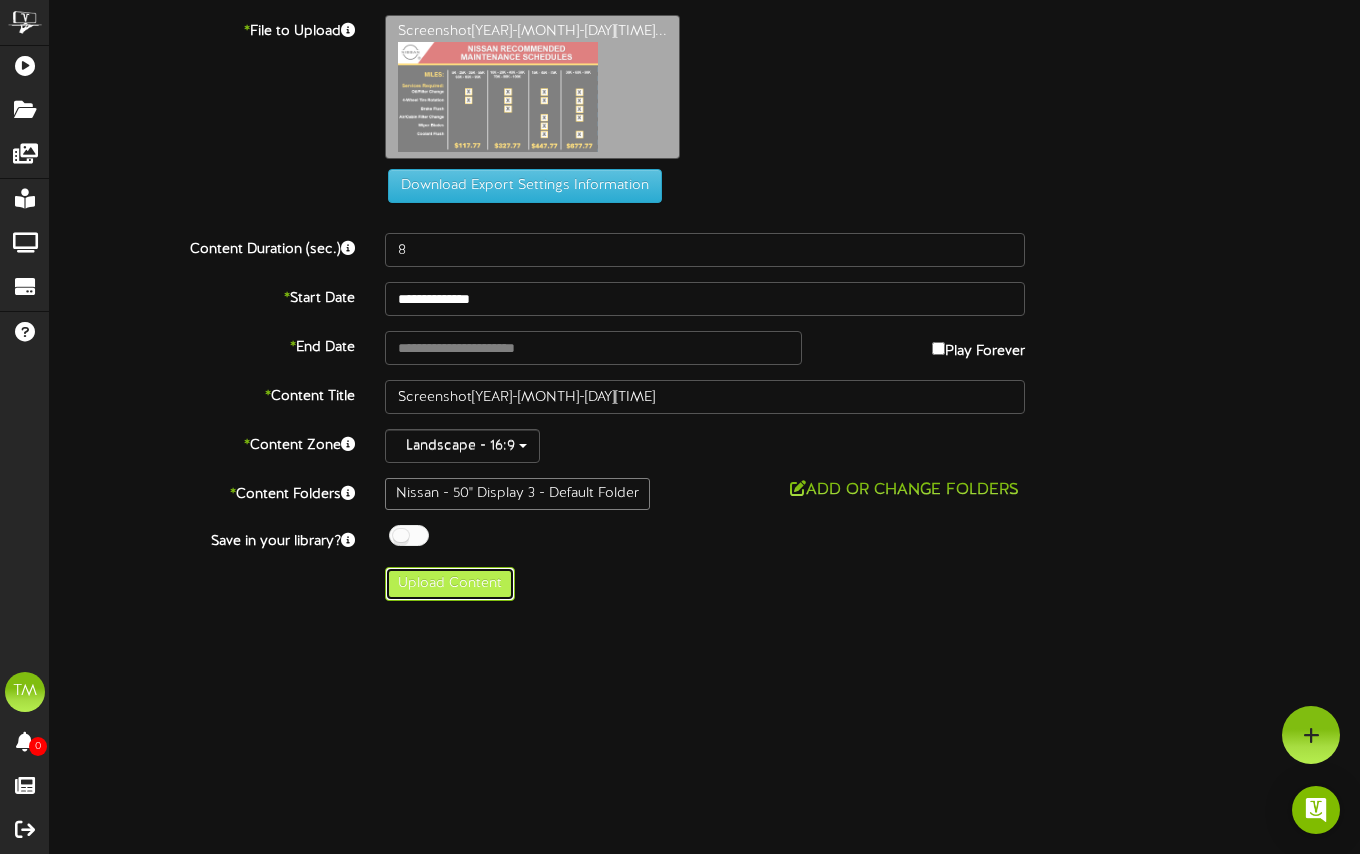 click on "Upload Content" at bounding box center [450, 584] 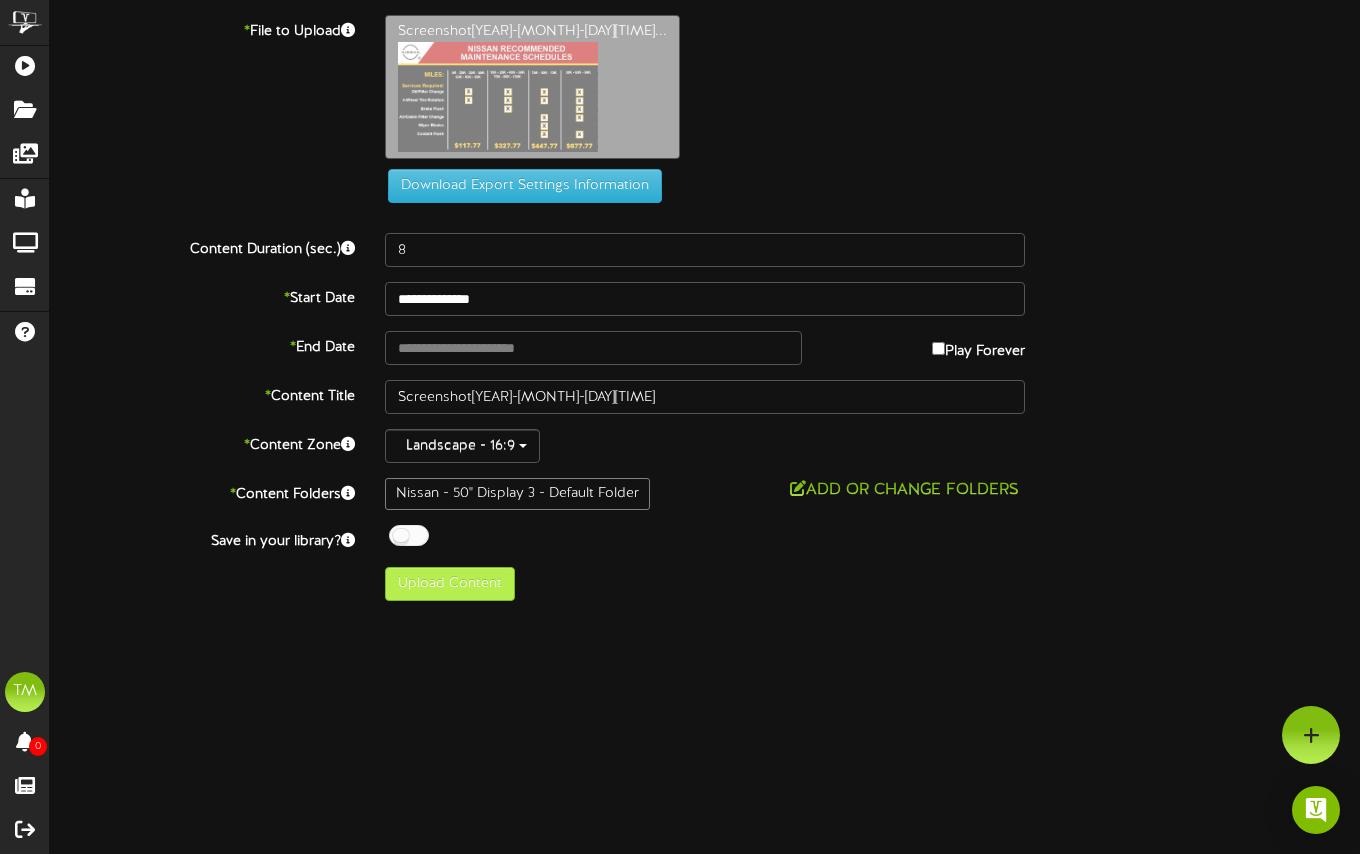 type on "**********" 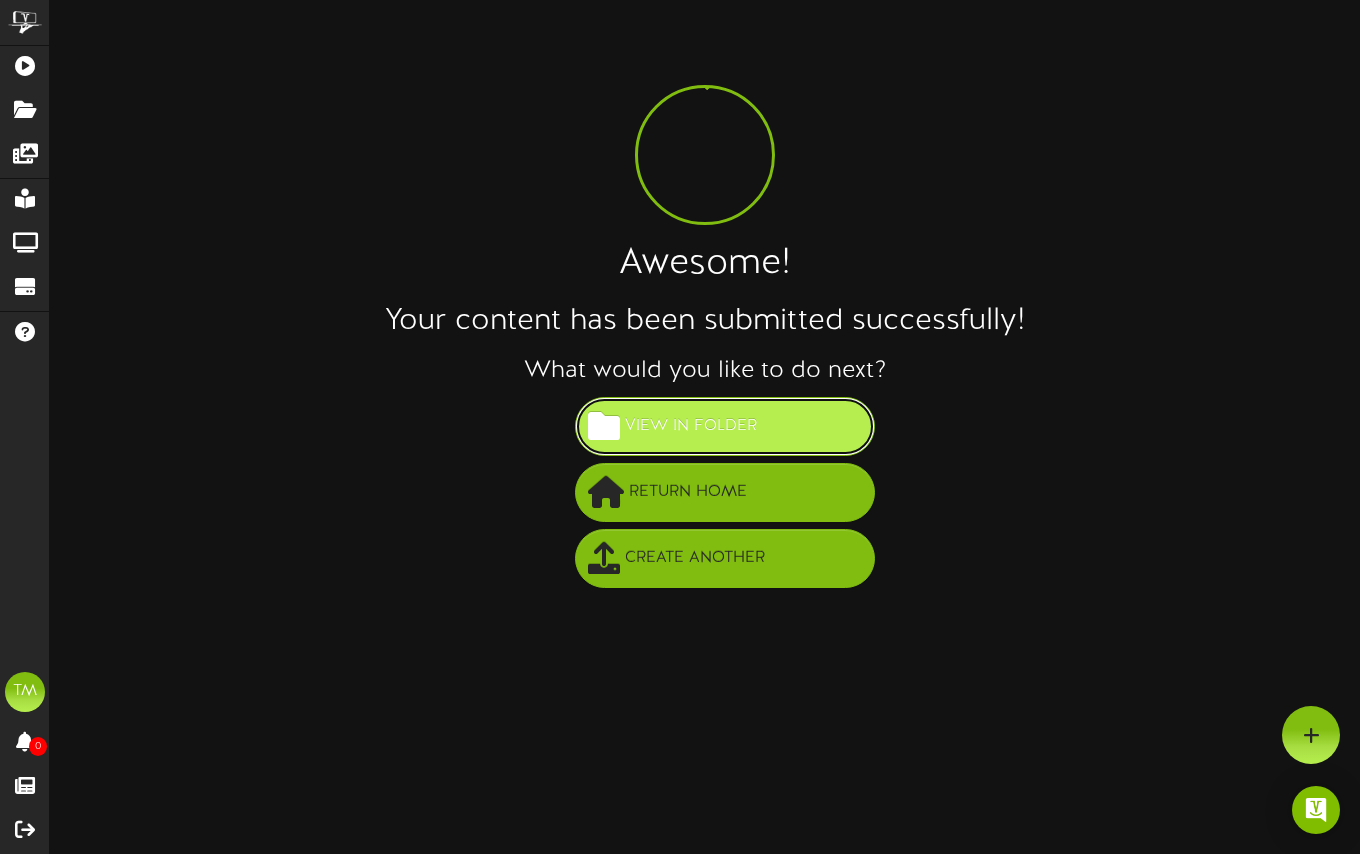 click on "View in Folder" at bounding box center (725, 426) 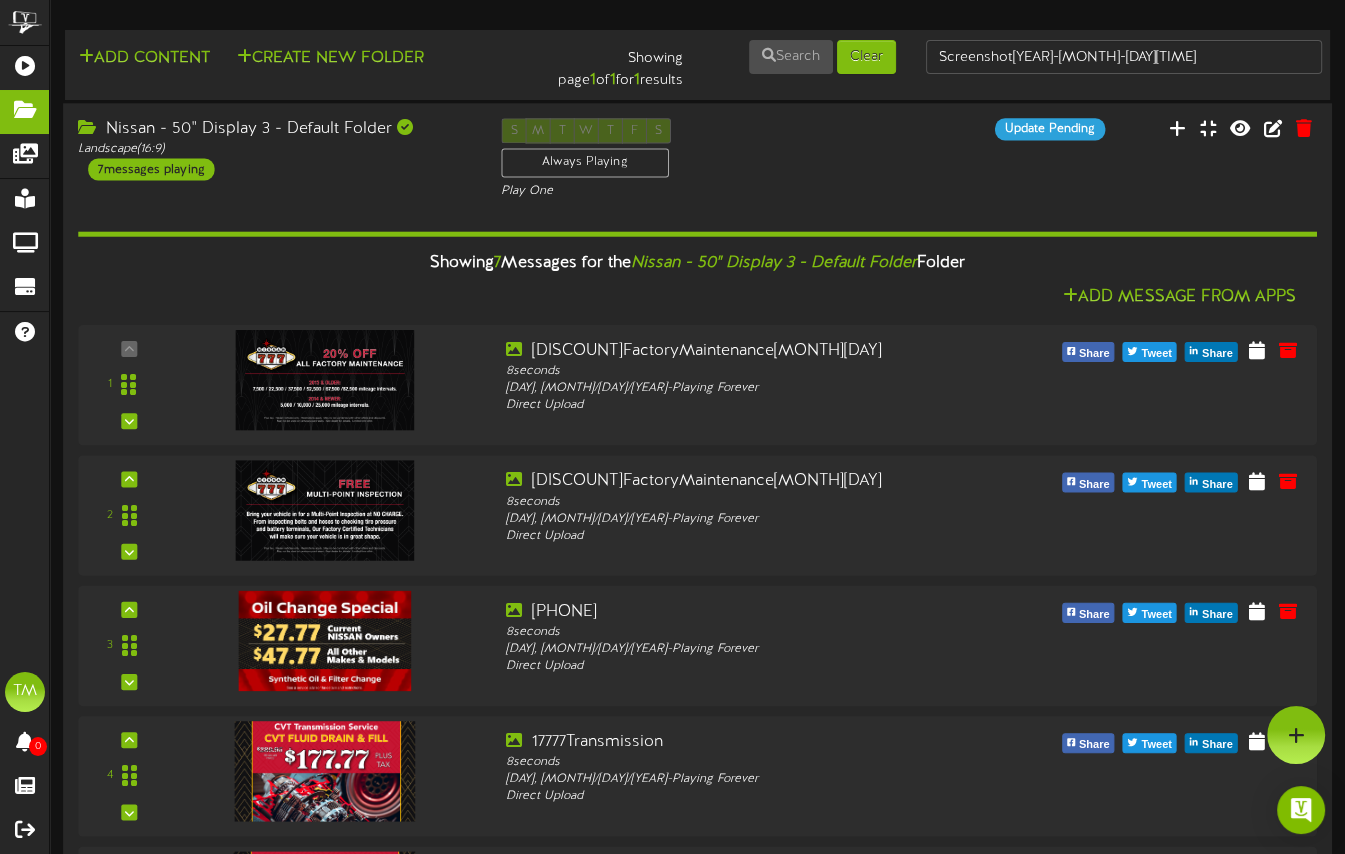 click on "7  messages playing" at bounding box center (151, 169) 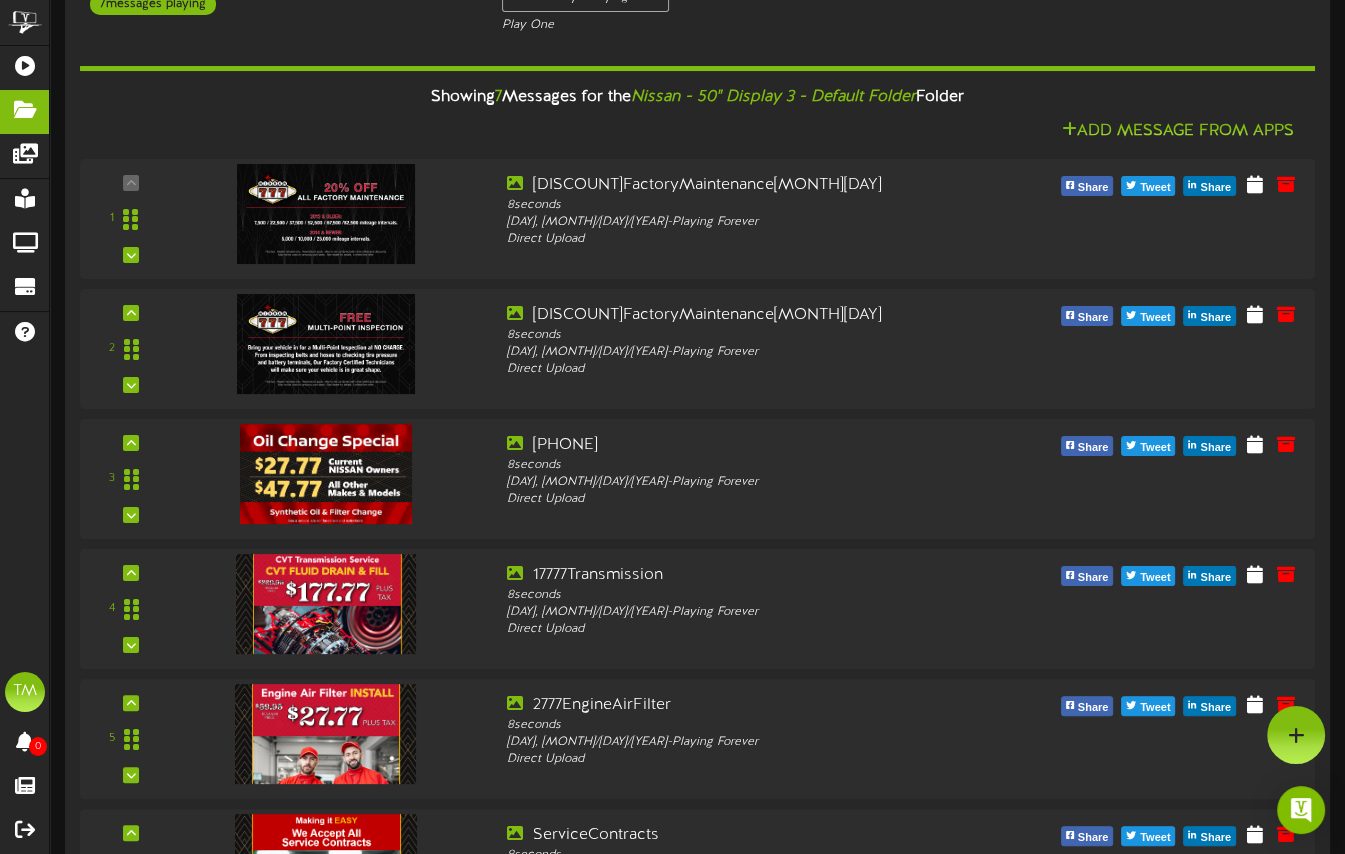 scroll, scrollTop: 0, scrollLeft: 0, axis: both 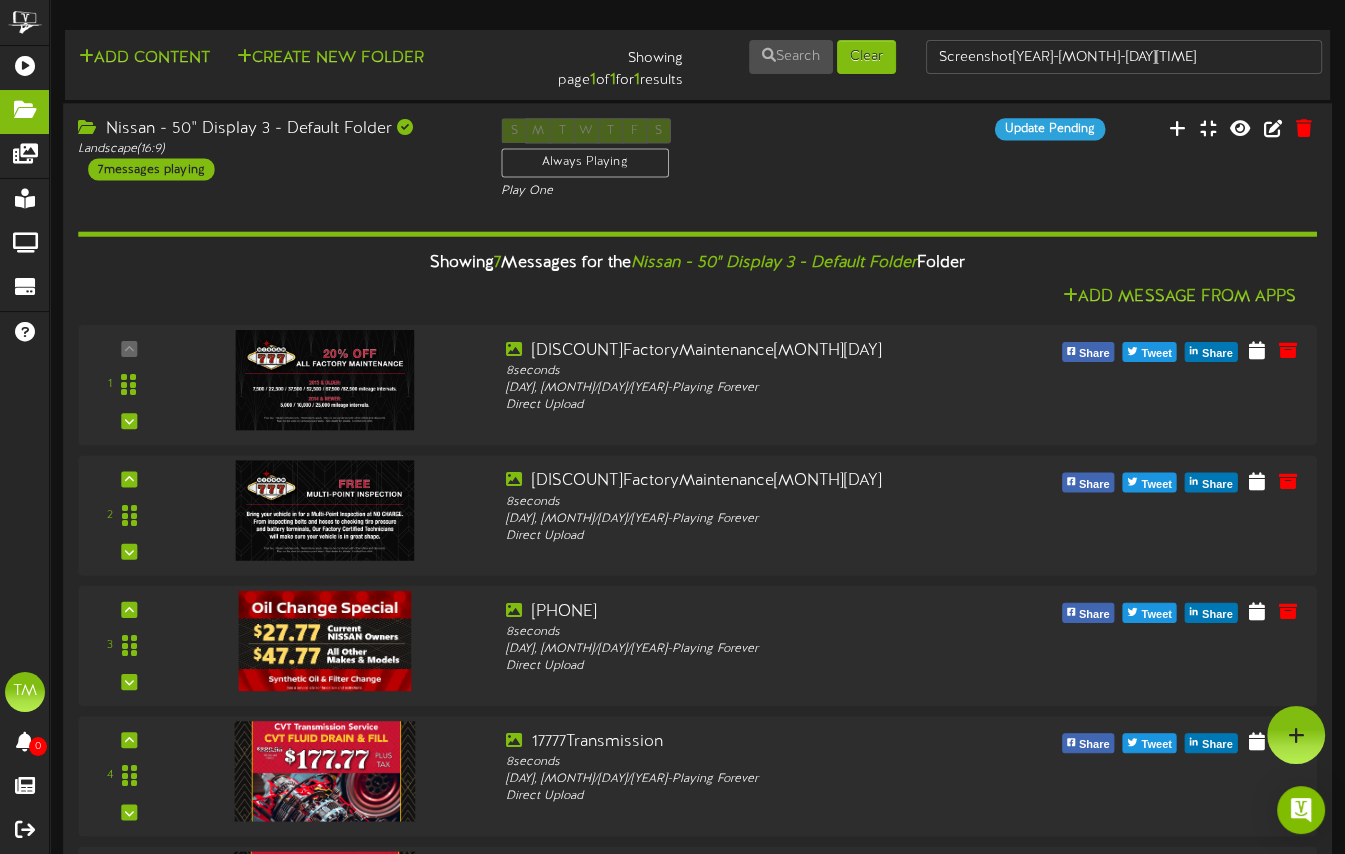 click on "7  messages playing" at bounding box center [151, 169] 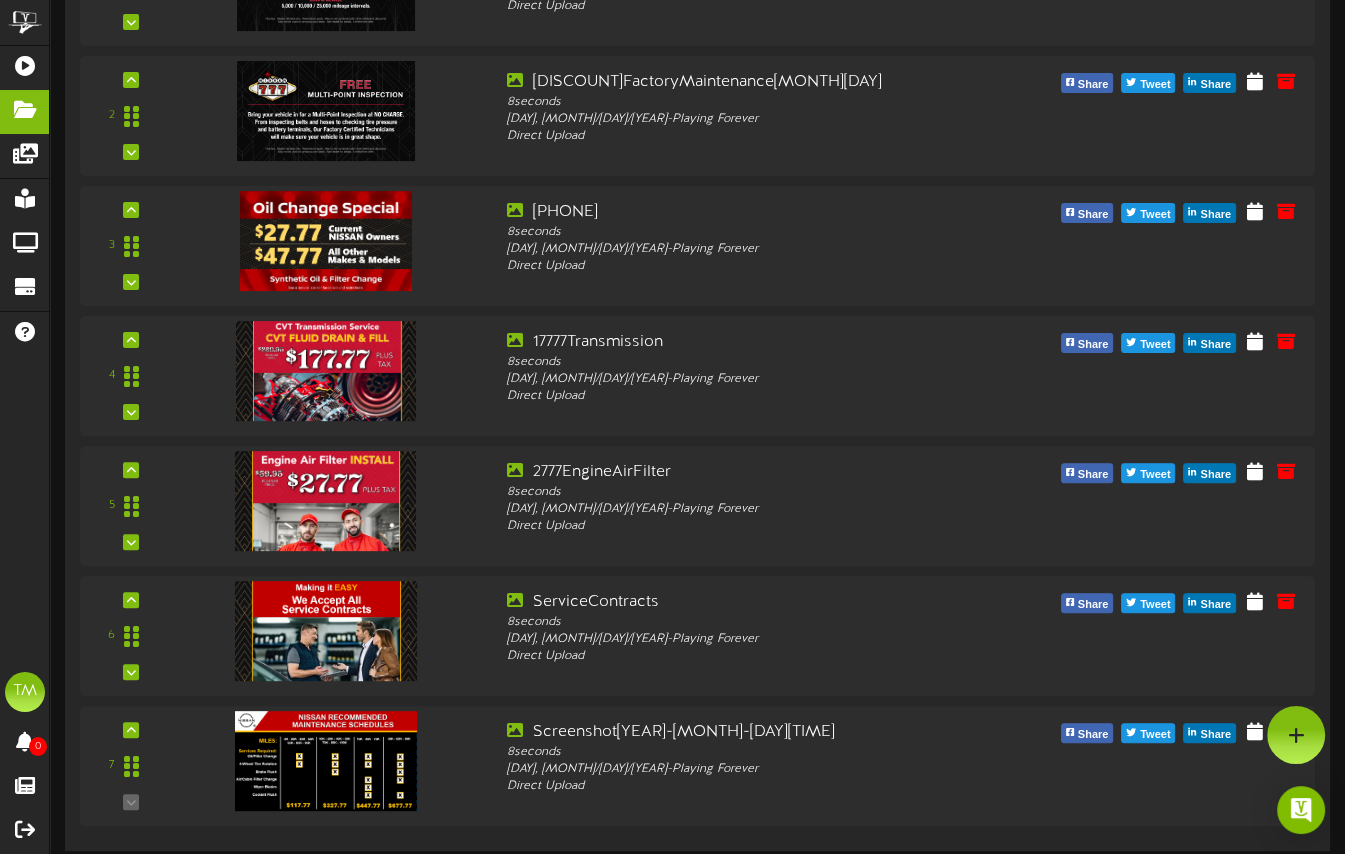 scroll, scrollTop: 0, scrollLeft: 0, axis: both 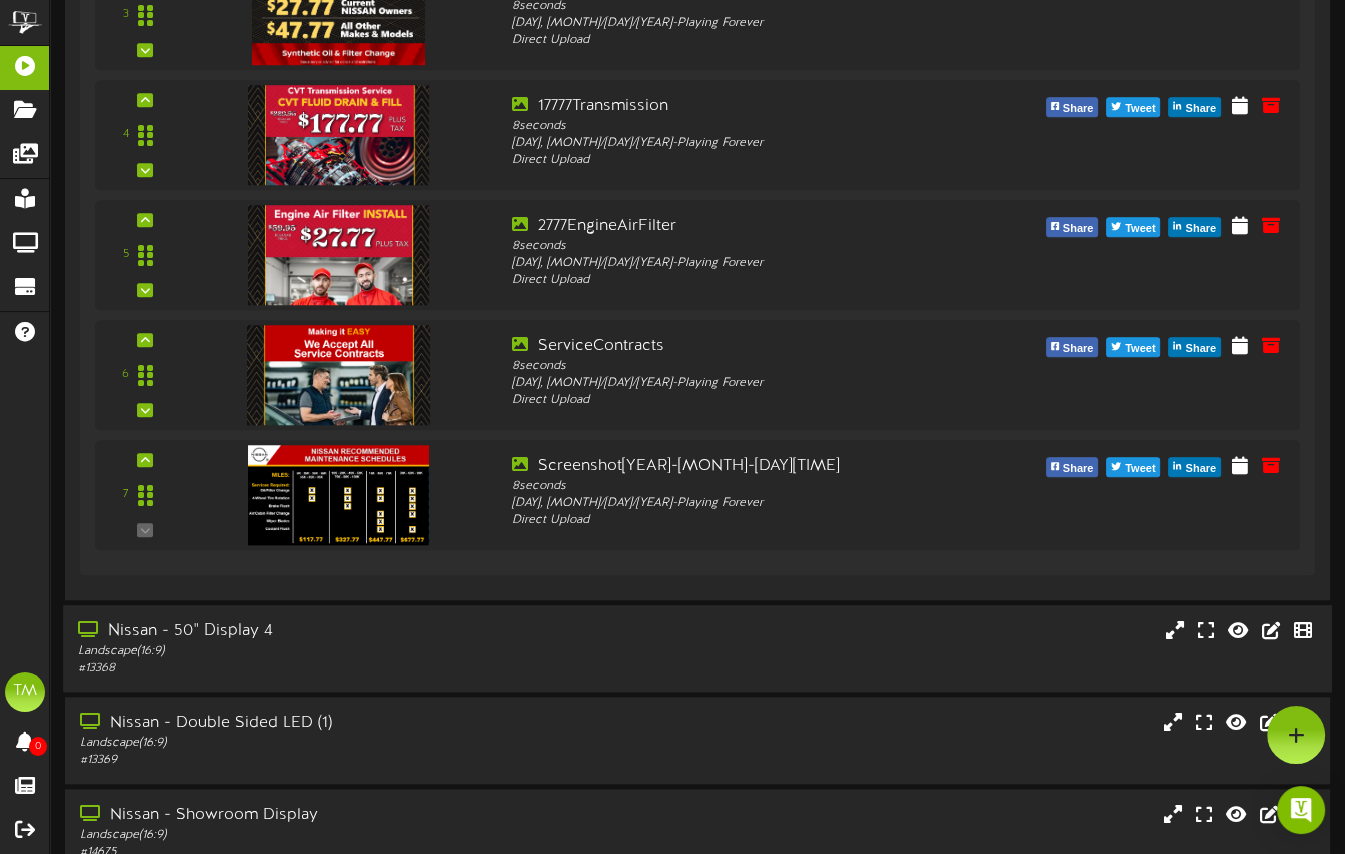 click on "Nissan - 50" Display 4" at bounding box center (327, 631) 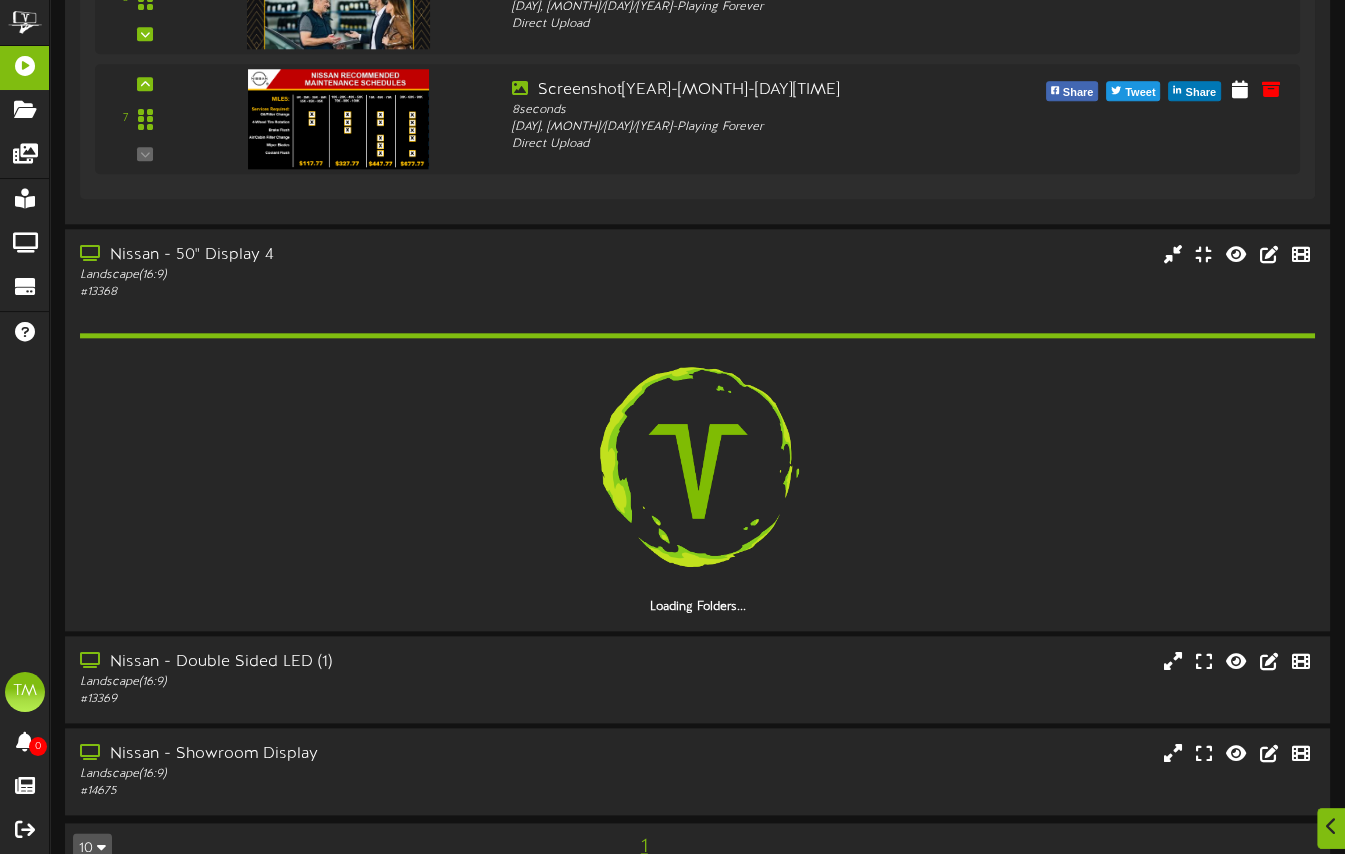 scroll, scrollTop: 1855, scrollLeft: 0, axis: vertical 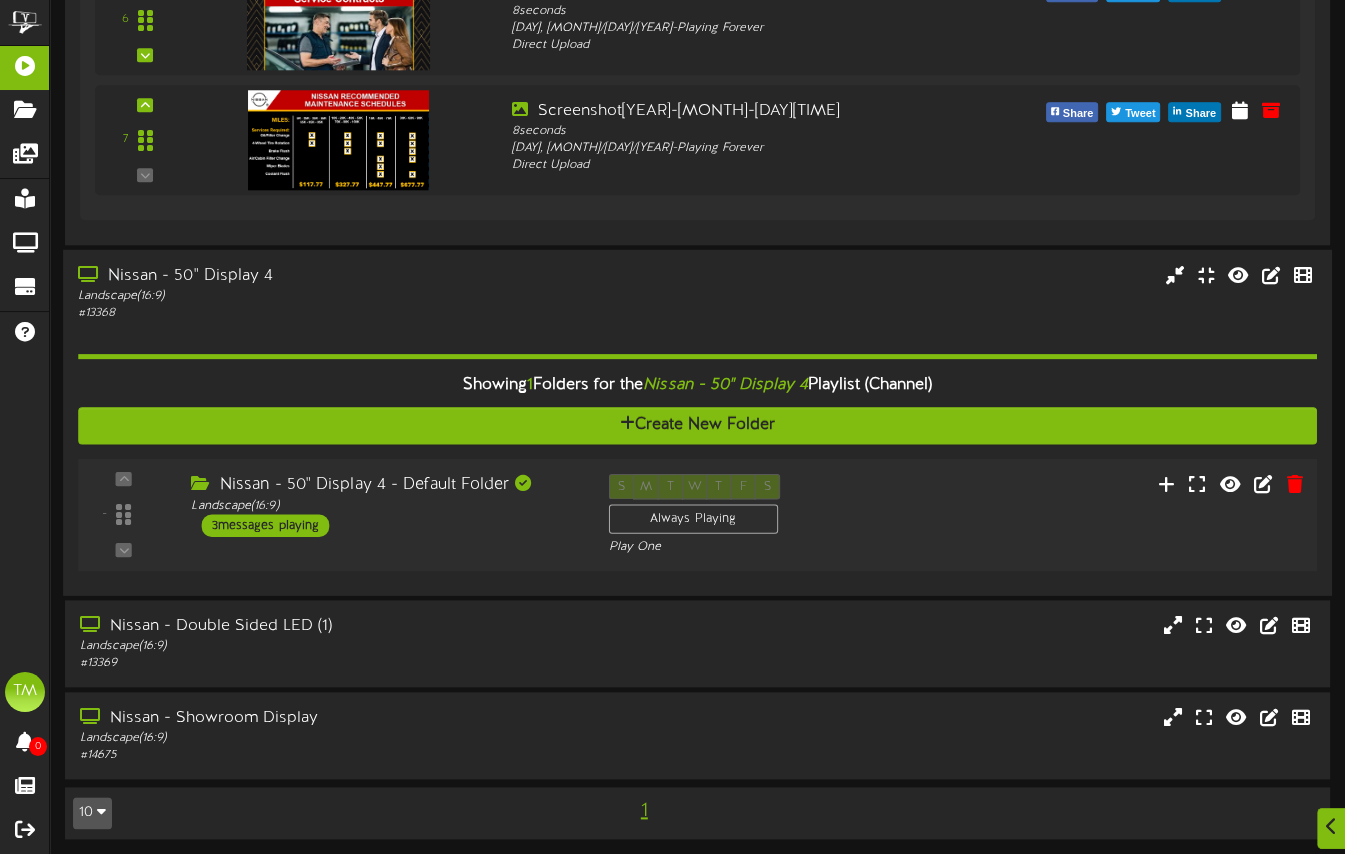 click on "3  messages playing" at bounding box center (266, 525) 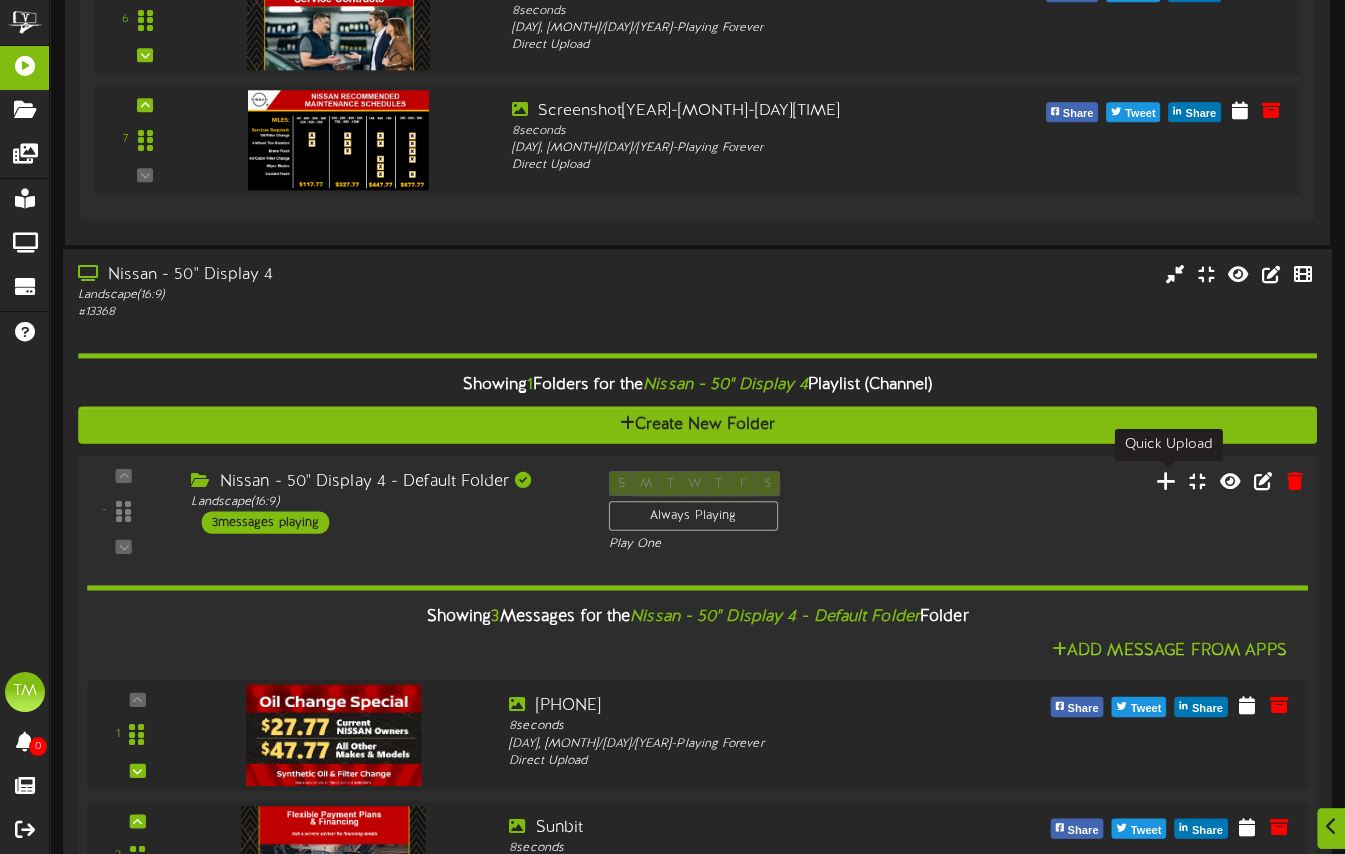 click at bounding box center [1166, 480] 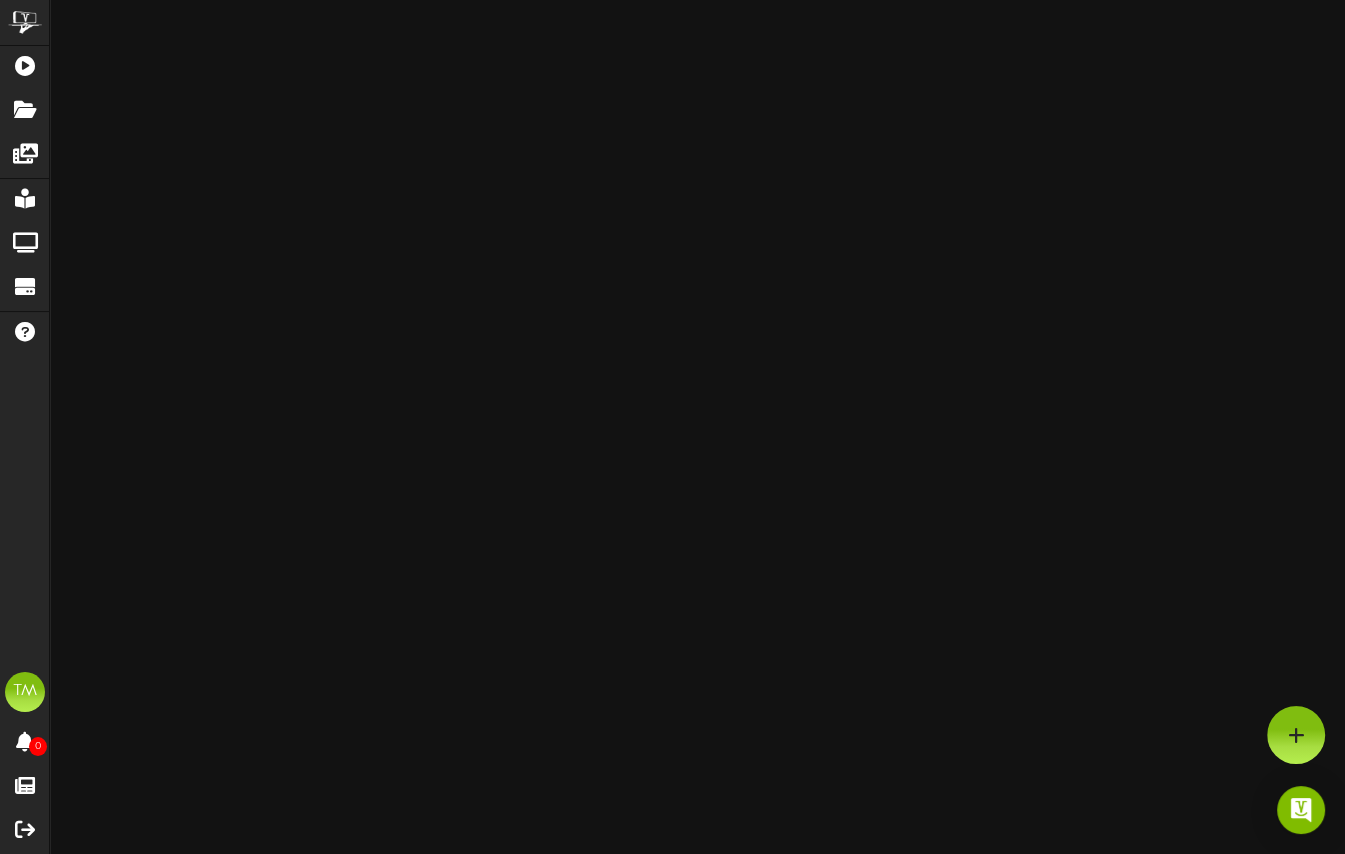 scroll, scrollTop: 1407, scrollLeft: 0, axis: vertical 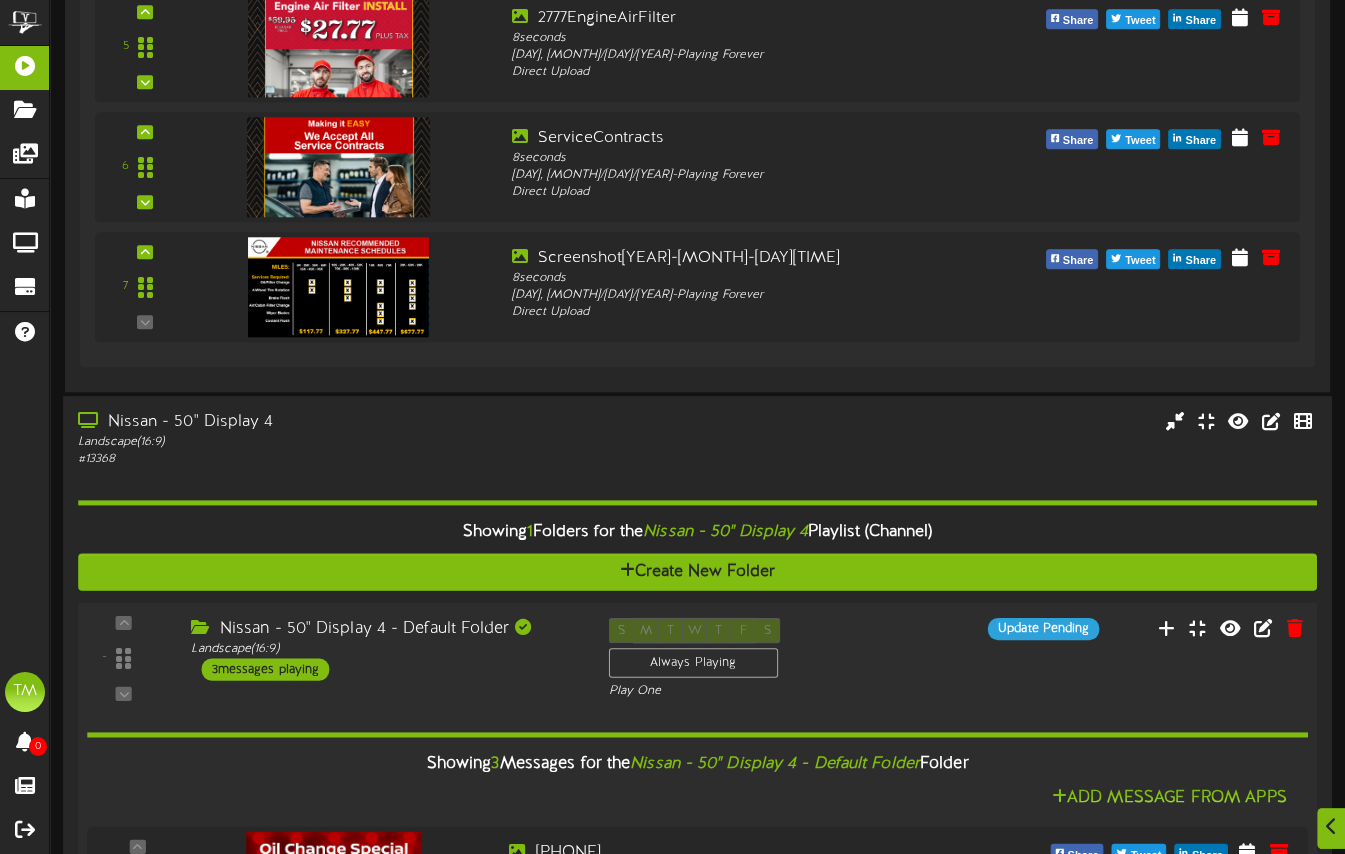 click on "3  messages playing" at bounding box center [266, 669] 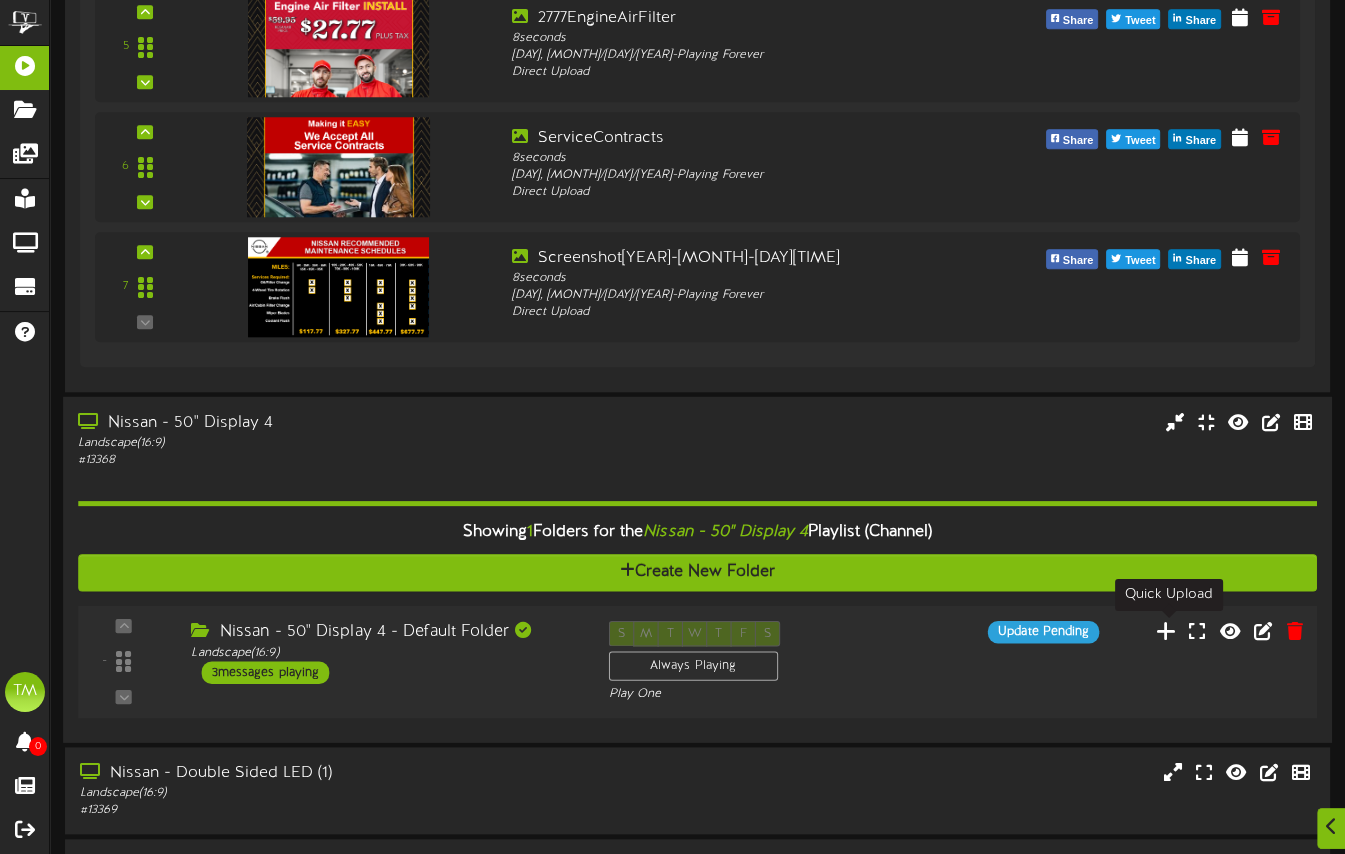 click at bounding box center [1166, 630] 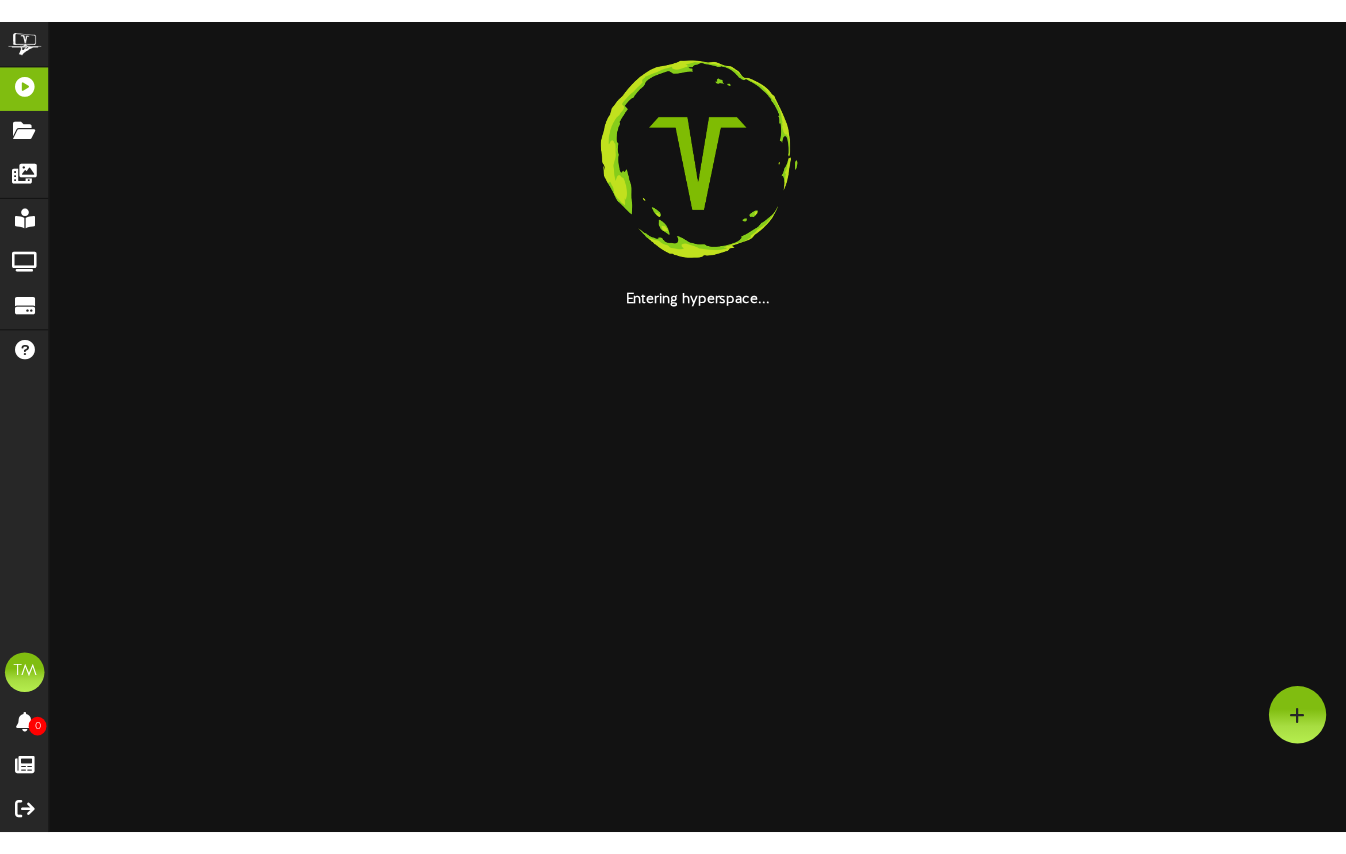 scroll, scrollTop: 0, scrollLeft: 0, axis: both 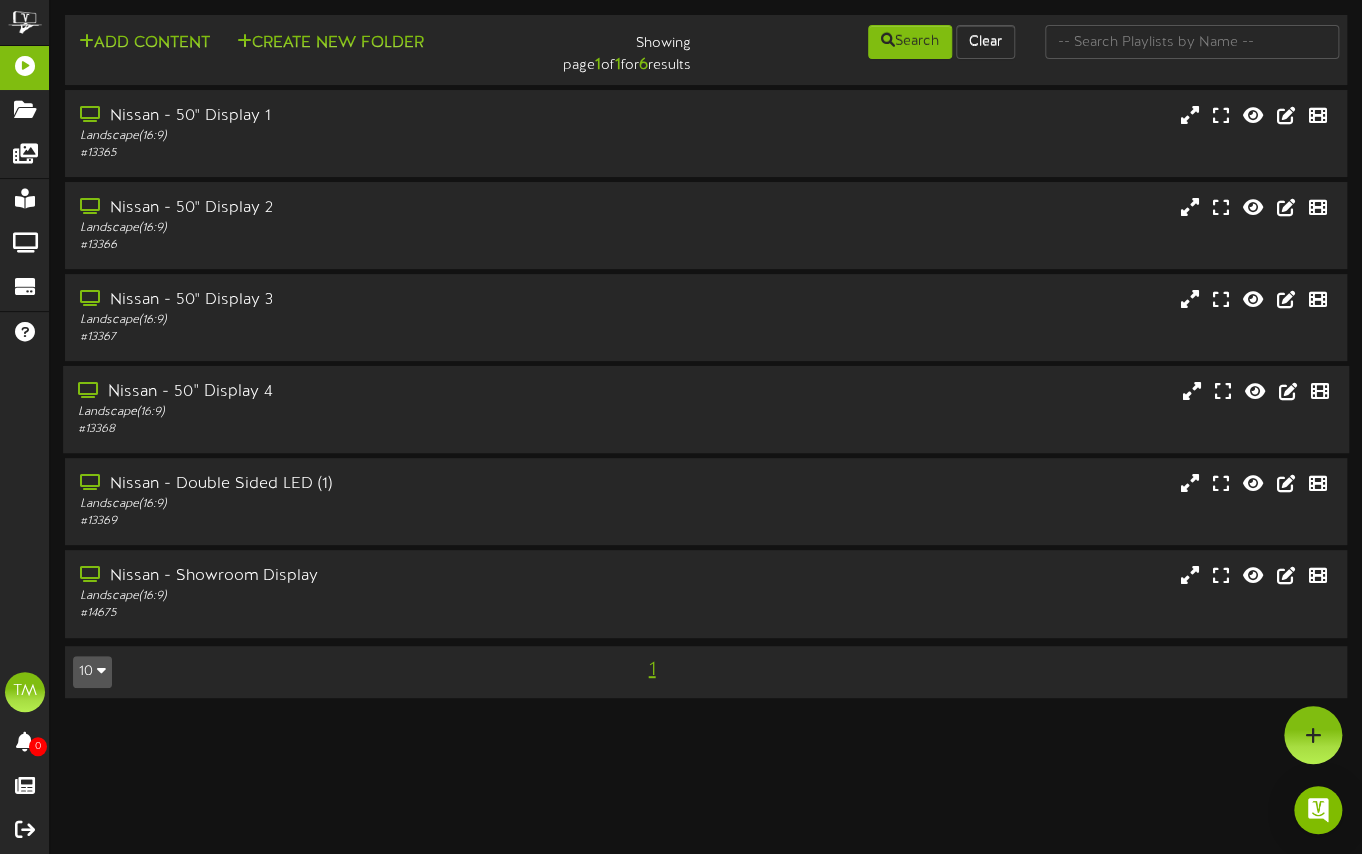 click on "Nissan - 50" Display 4" at bounding box center (331, 392) 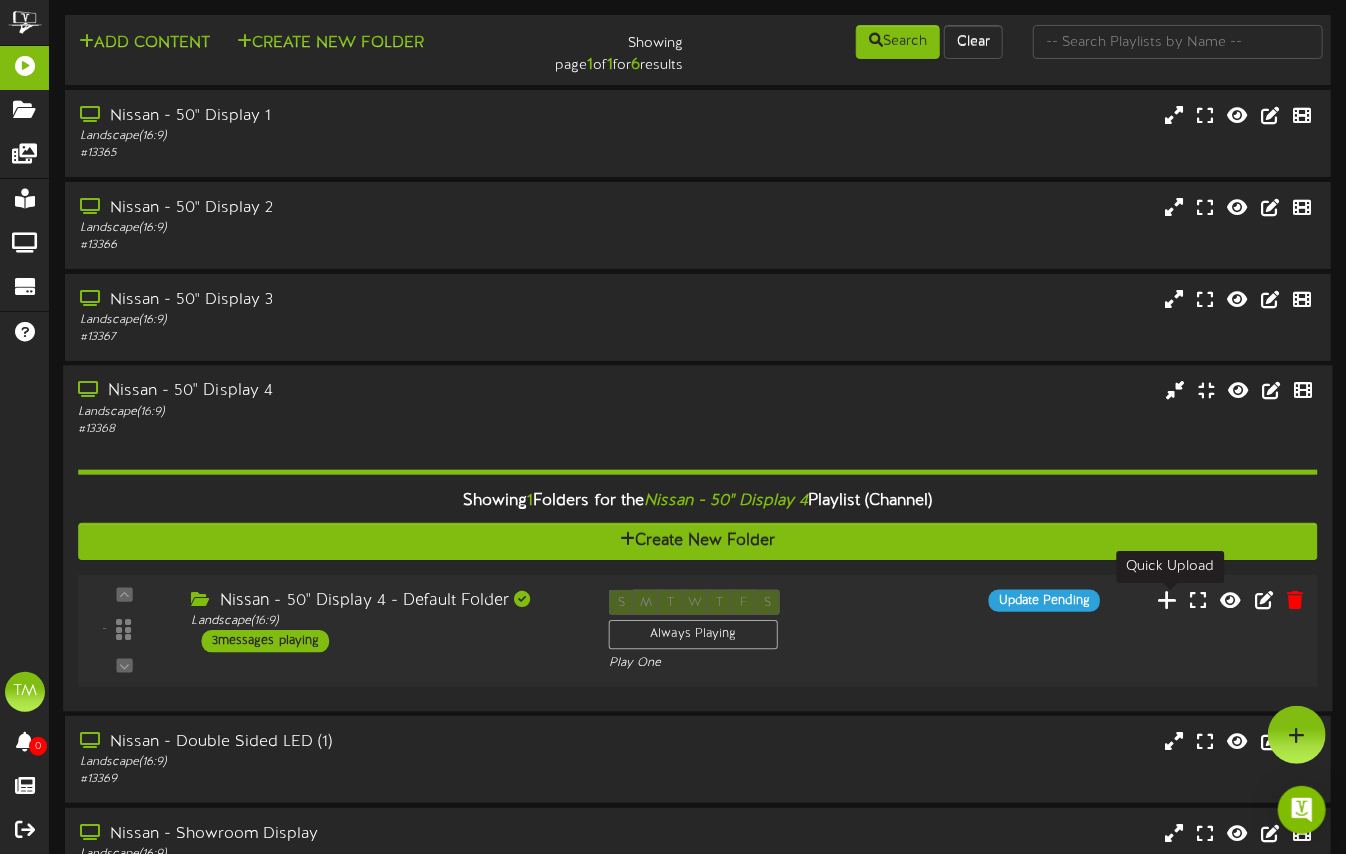 click at bounding box center [1167, 599] 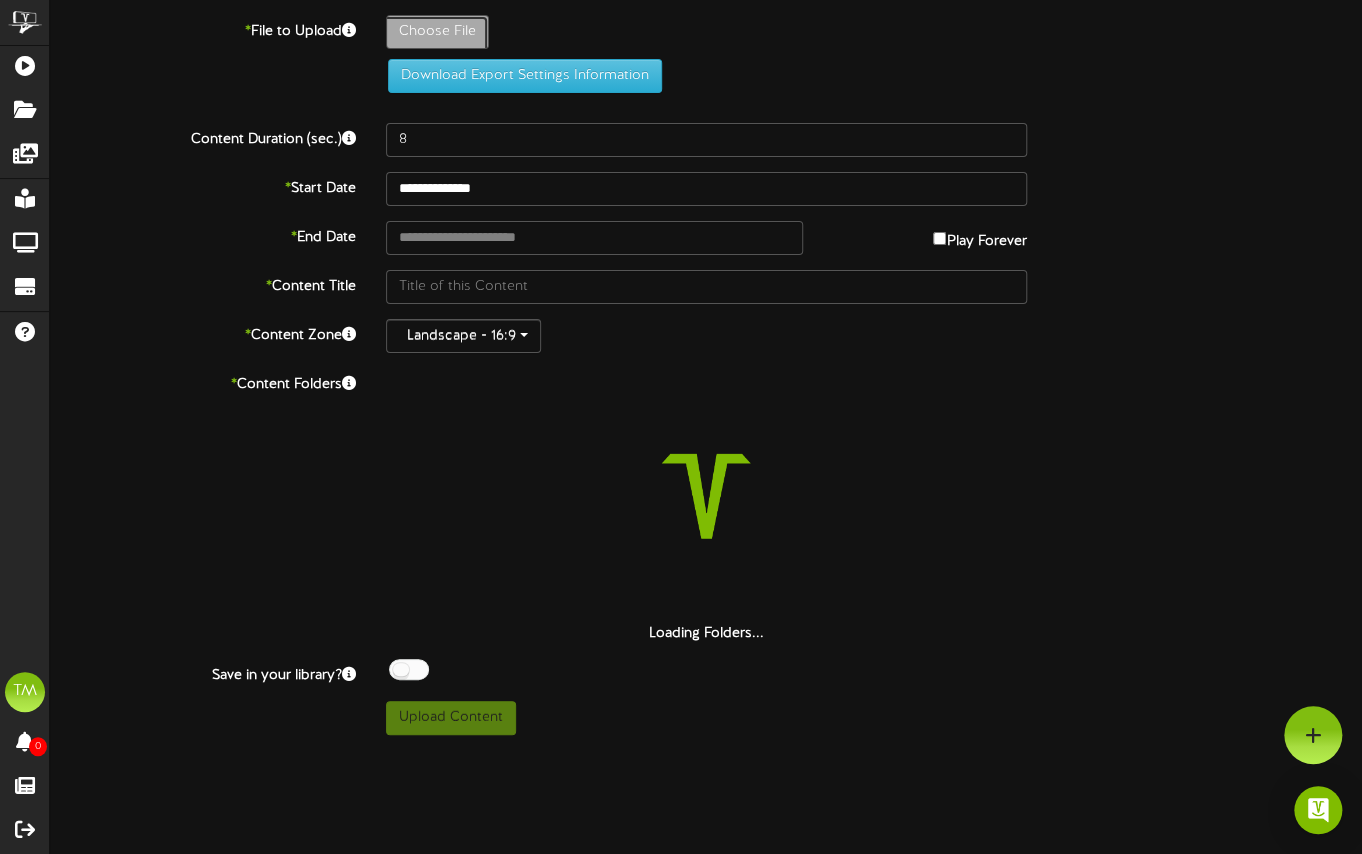 click on "Choose File" at bounding box center [-600, 87] 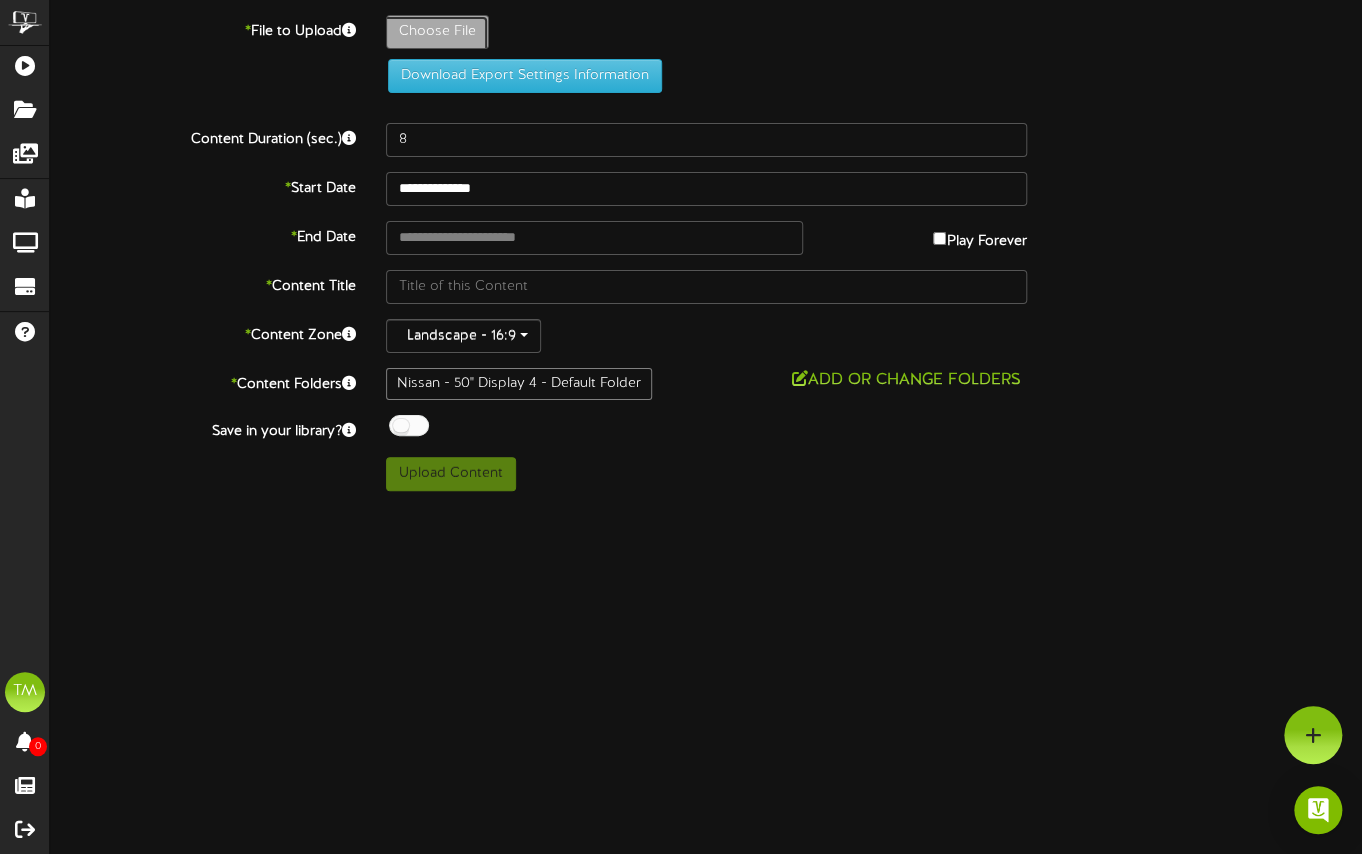 type on "**********" 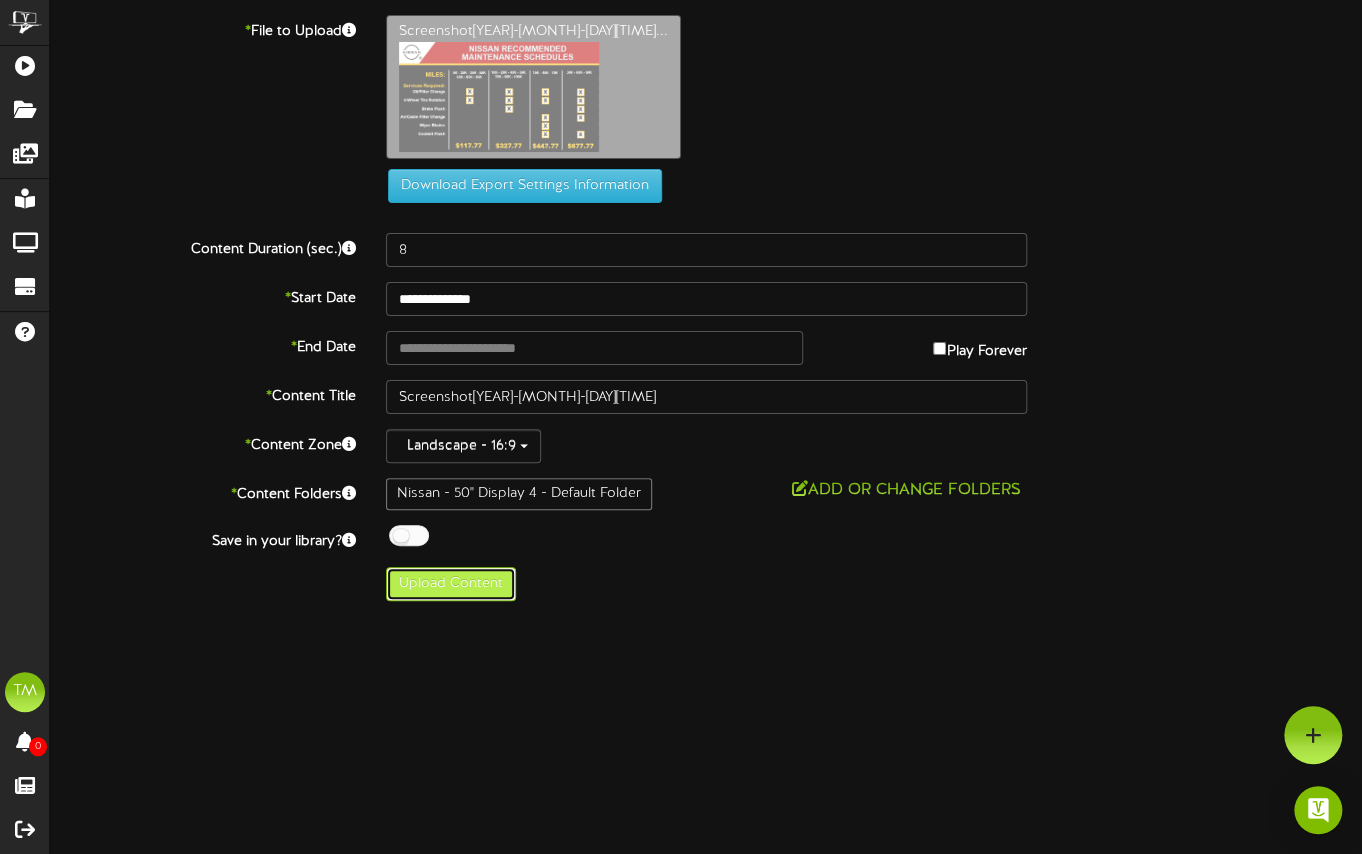 click on "Upload Content" at bounding box center (451, 584) 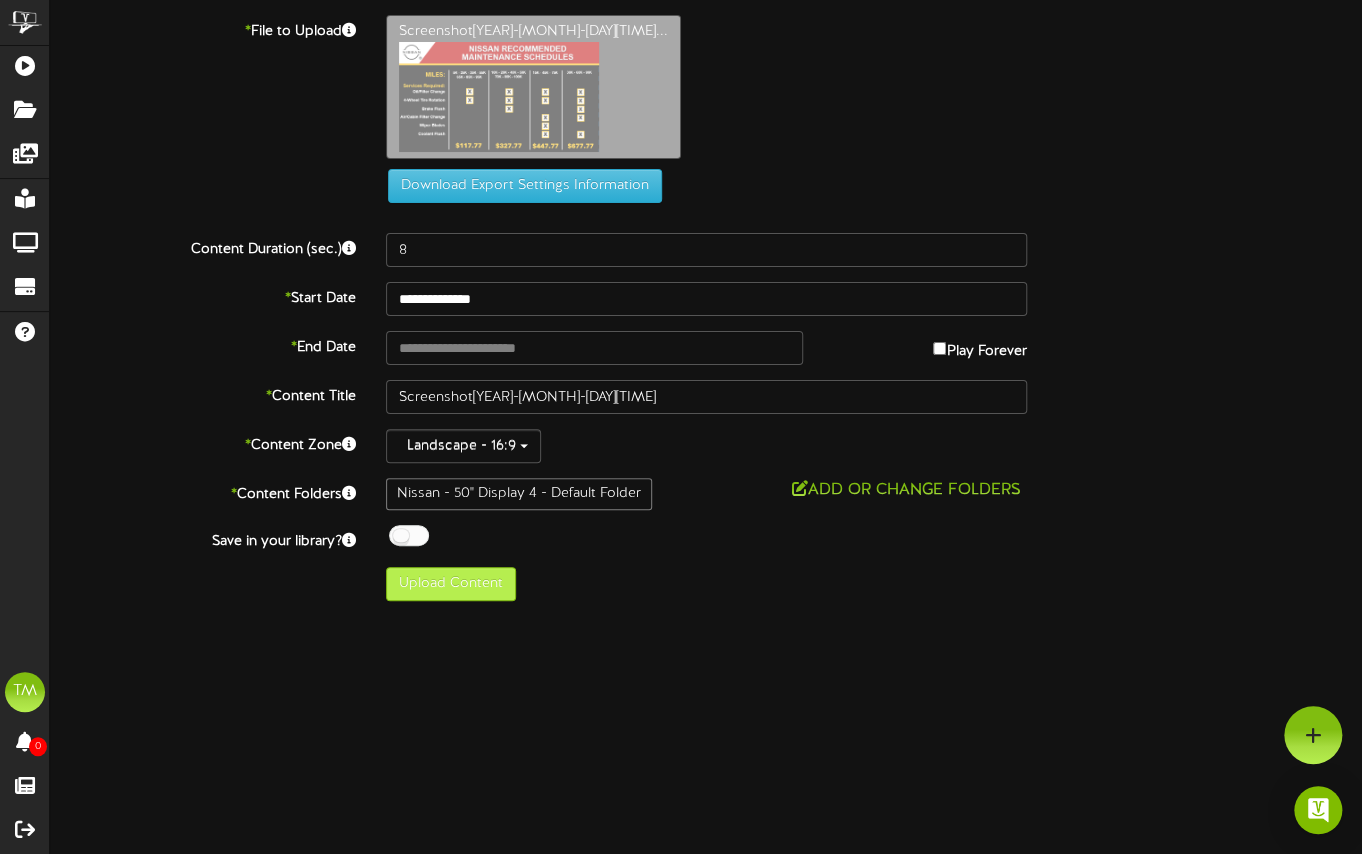 type on "**********" 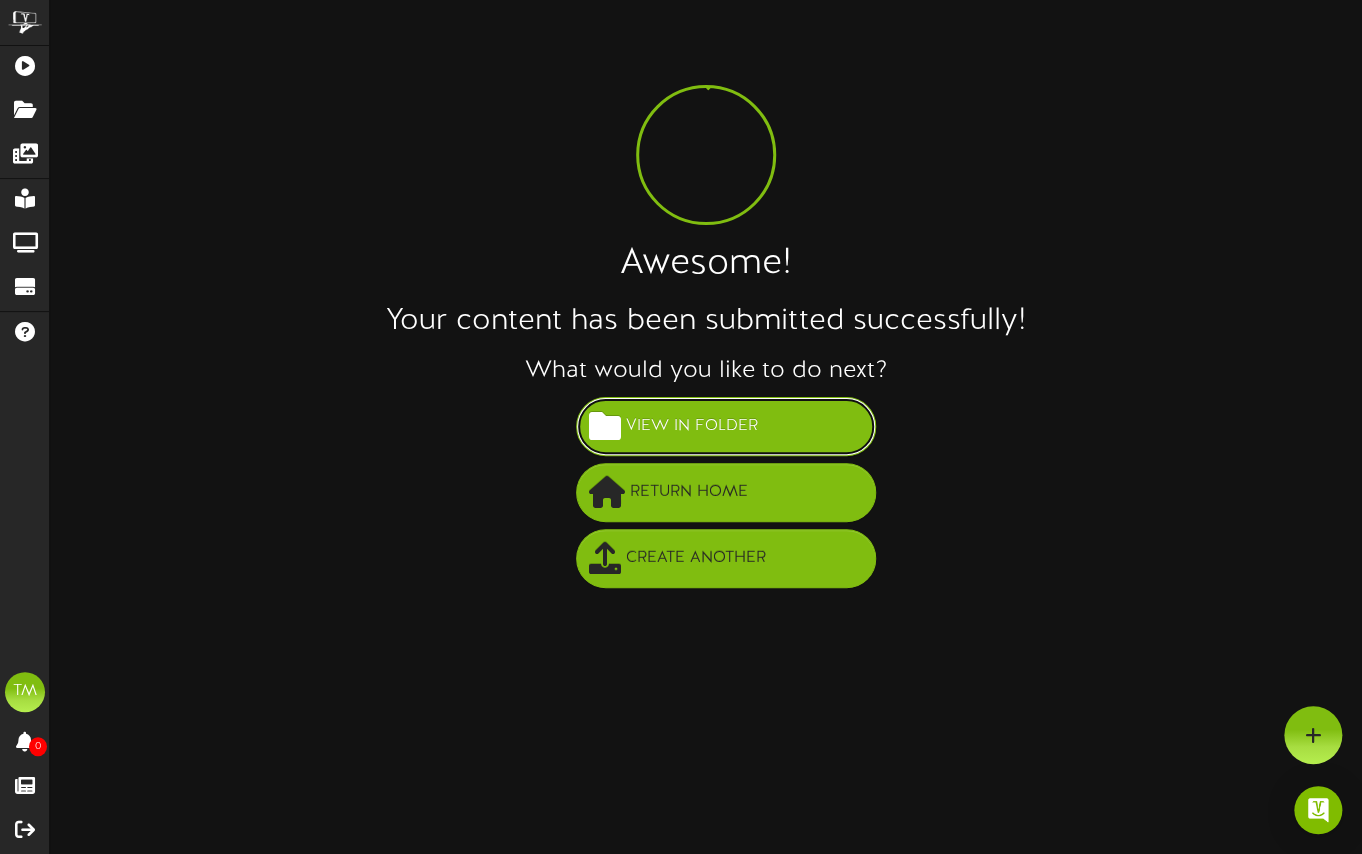 click on "View in Folder" at bounding box center [726, 426] 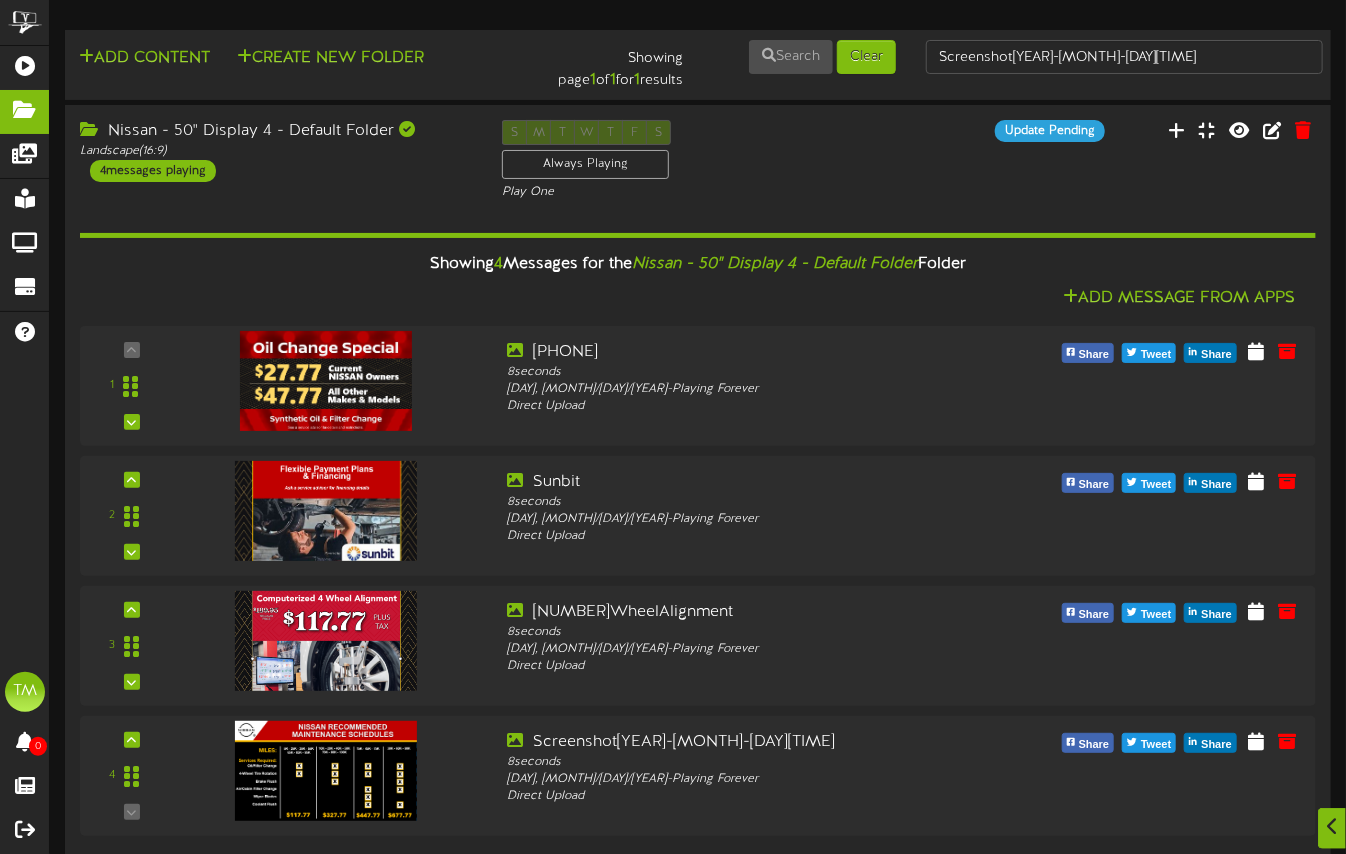 scroll, scrollTop: 11, scrollLeft: 0, axis: vertical 